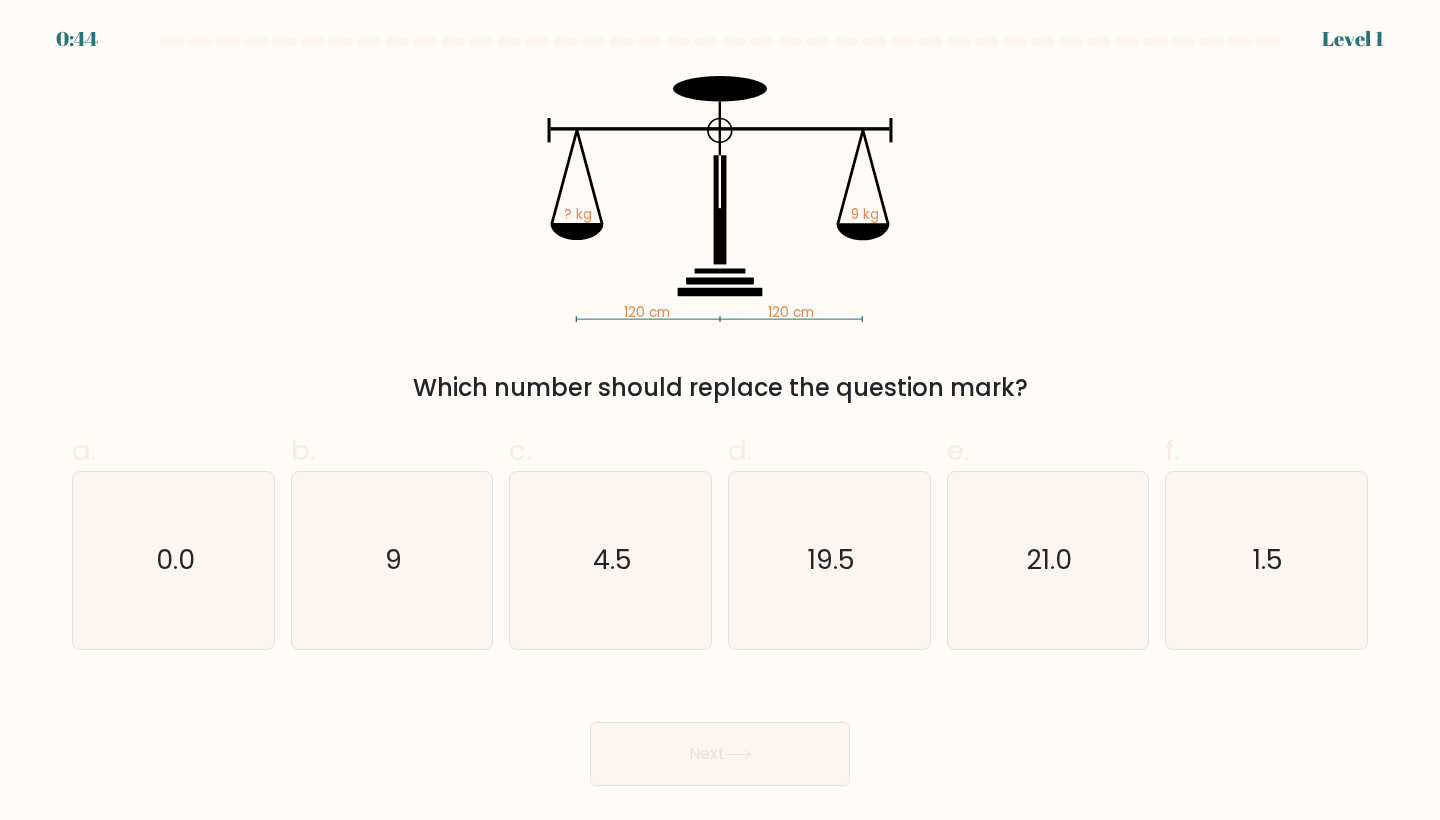 scroll, scrollTop: 0, scrollLeft: 0, axis: both 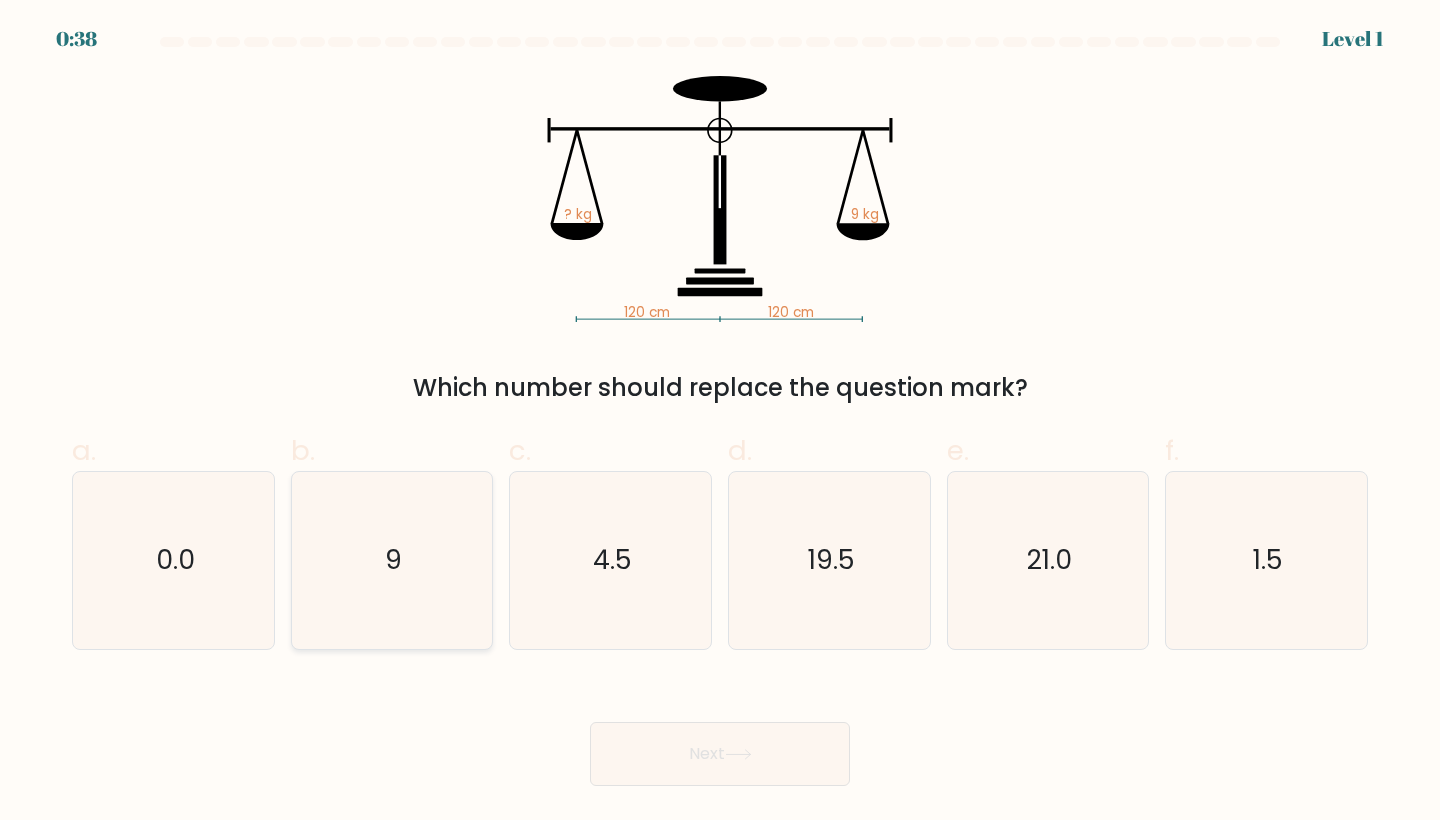 click on "9" 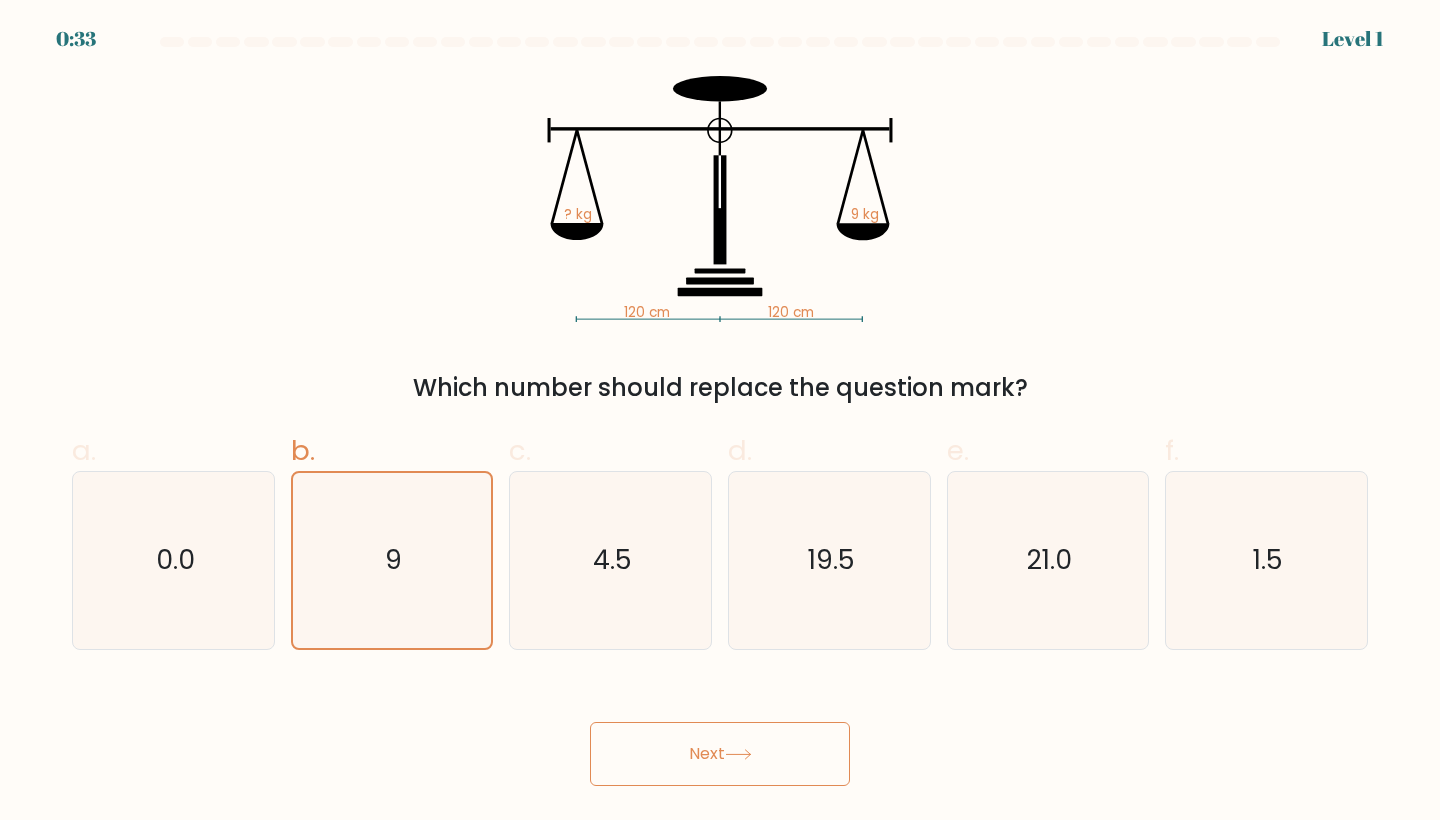 click on "Next" at bounding box center [720, 754] 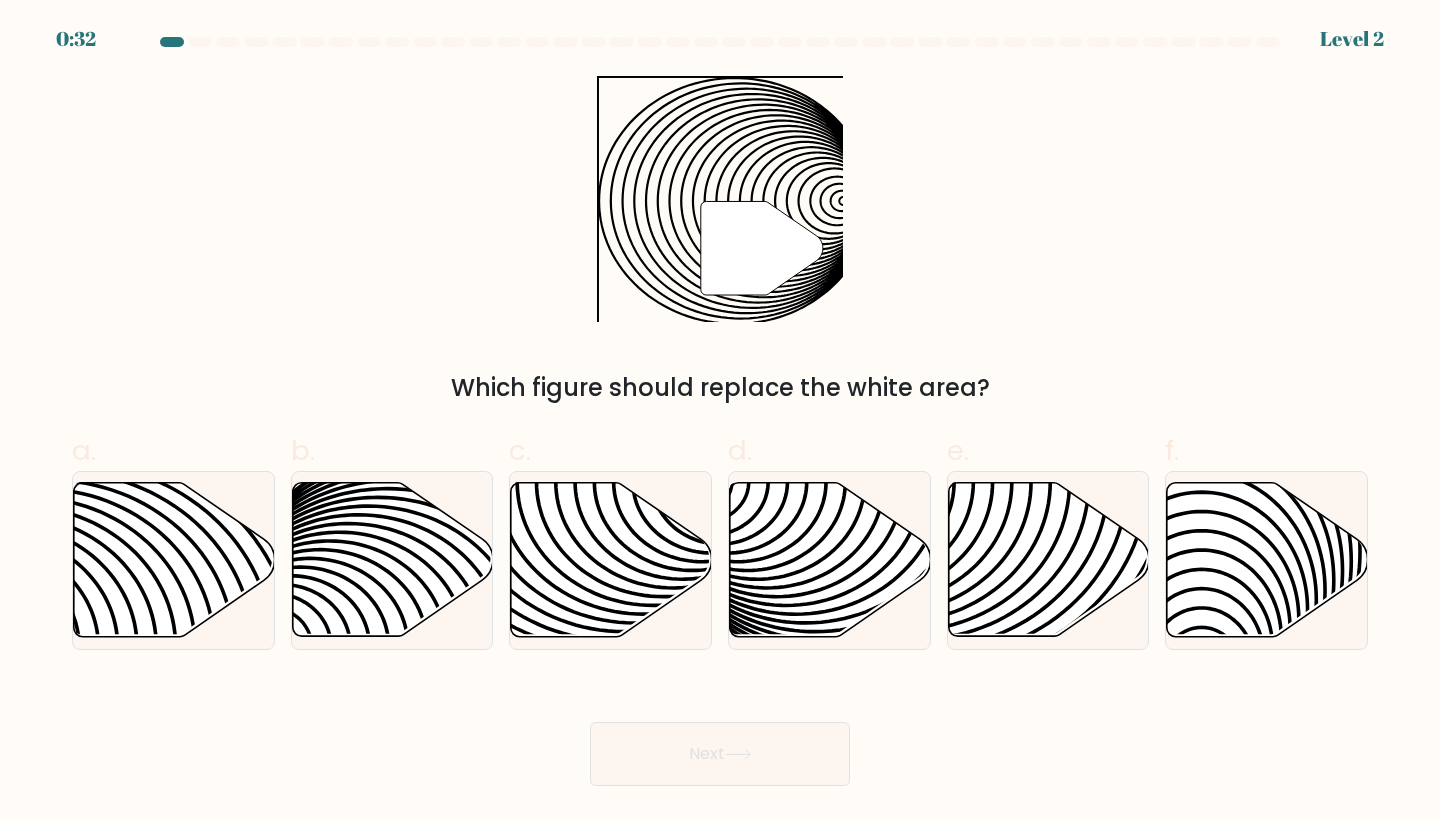 click on "Next" at bounding box center (720, 754) 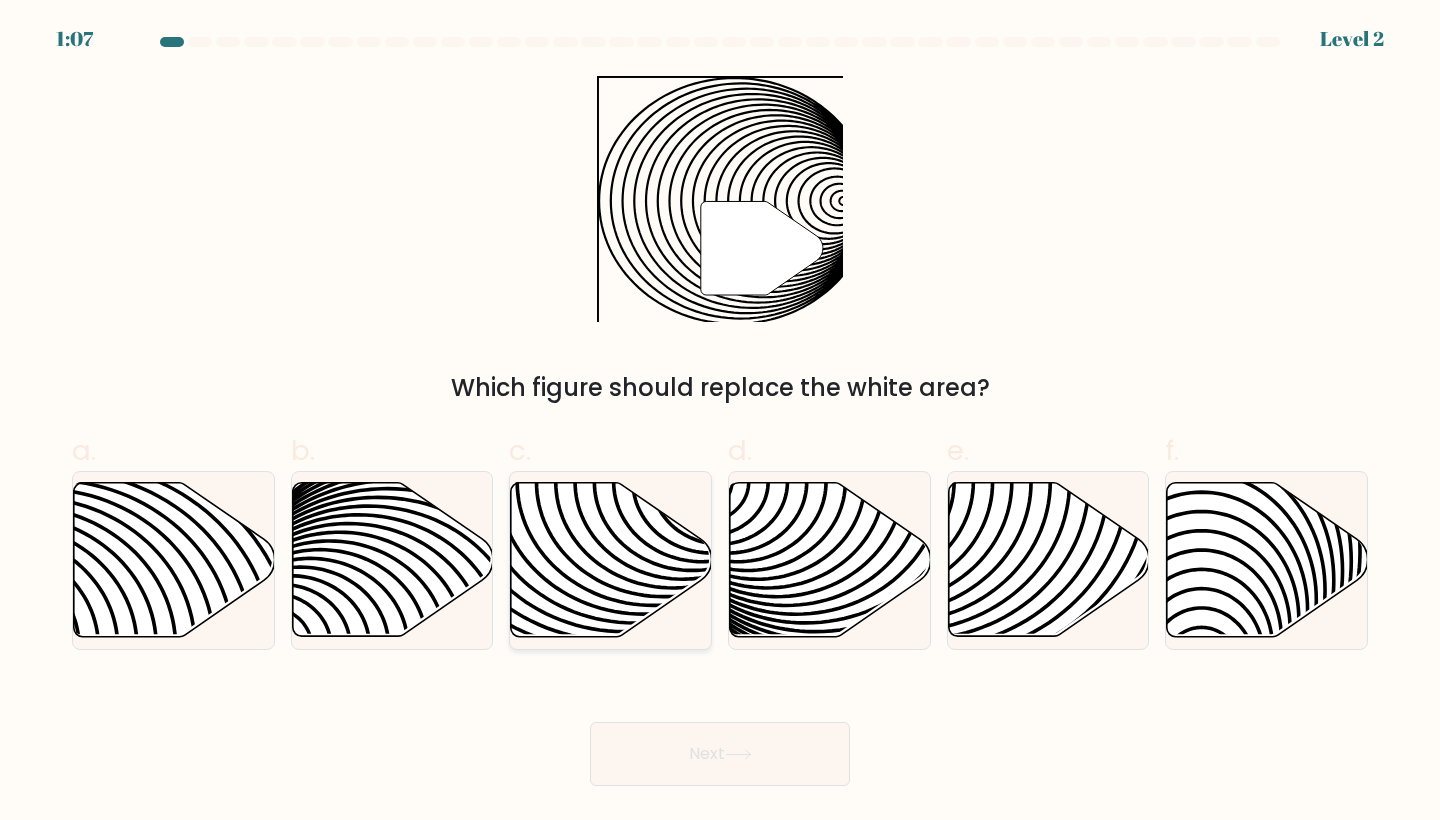 click 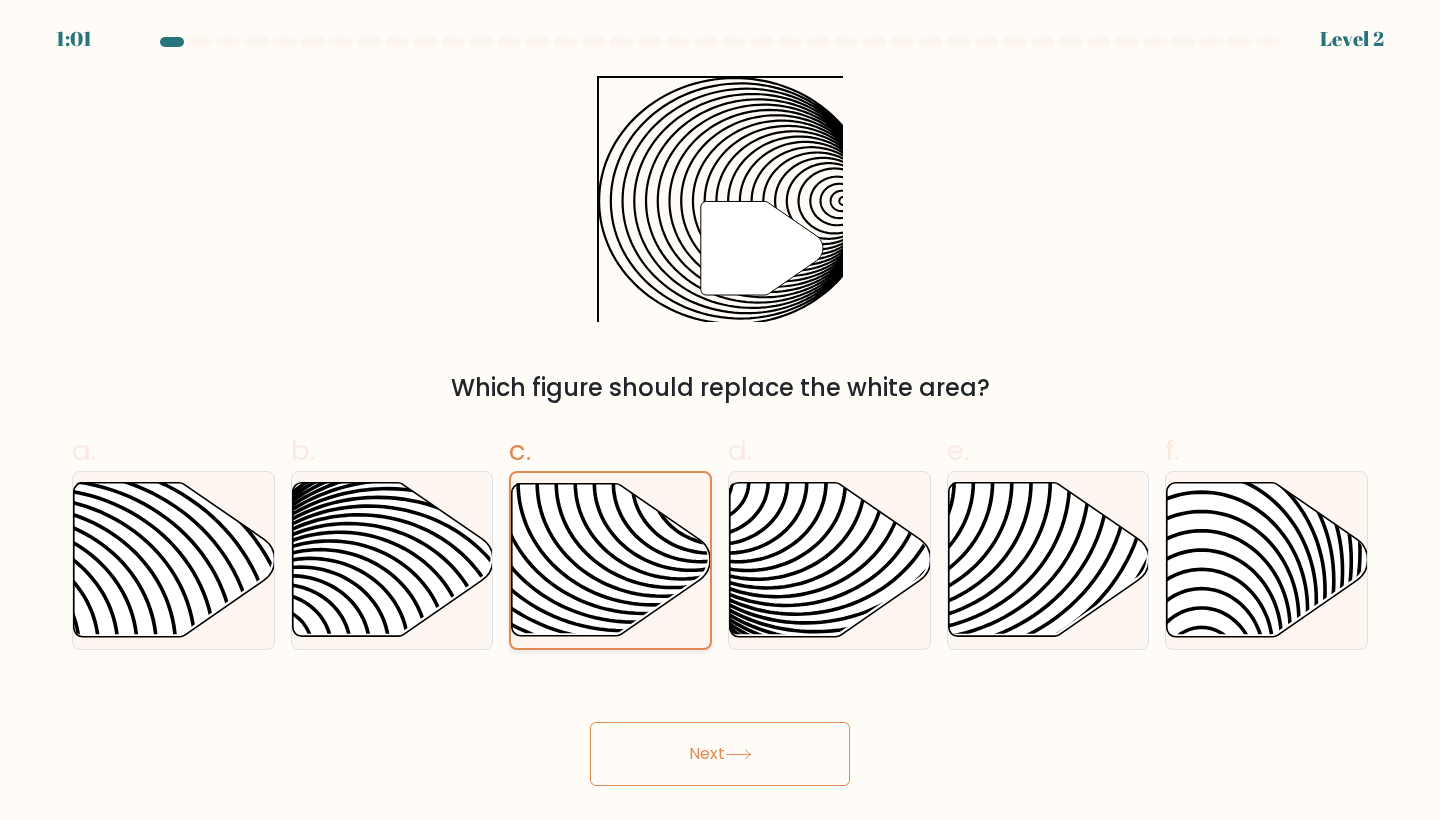 click 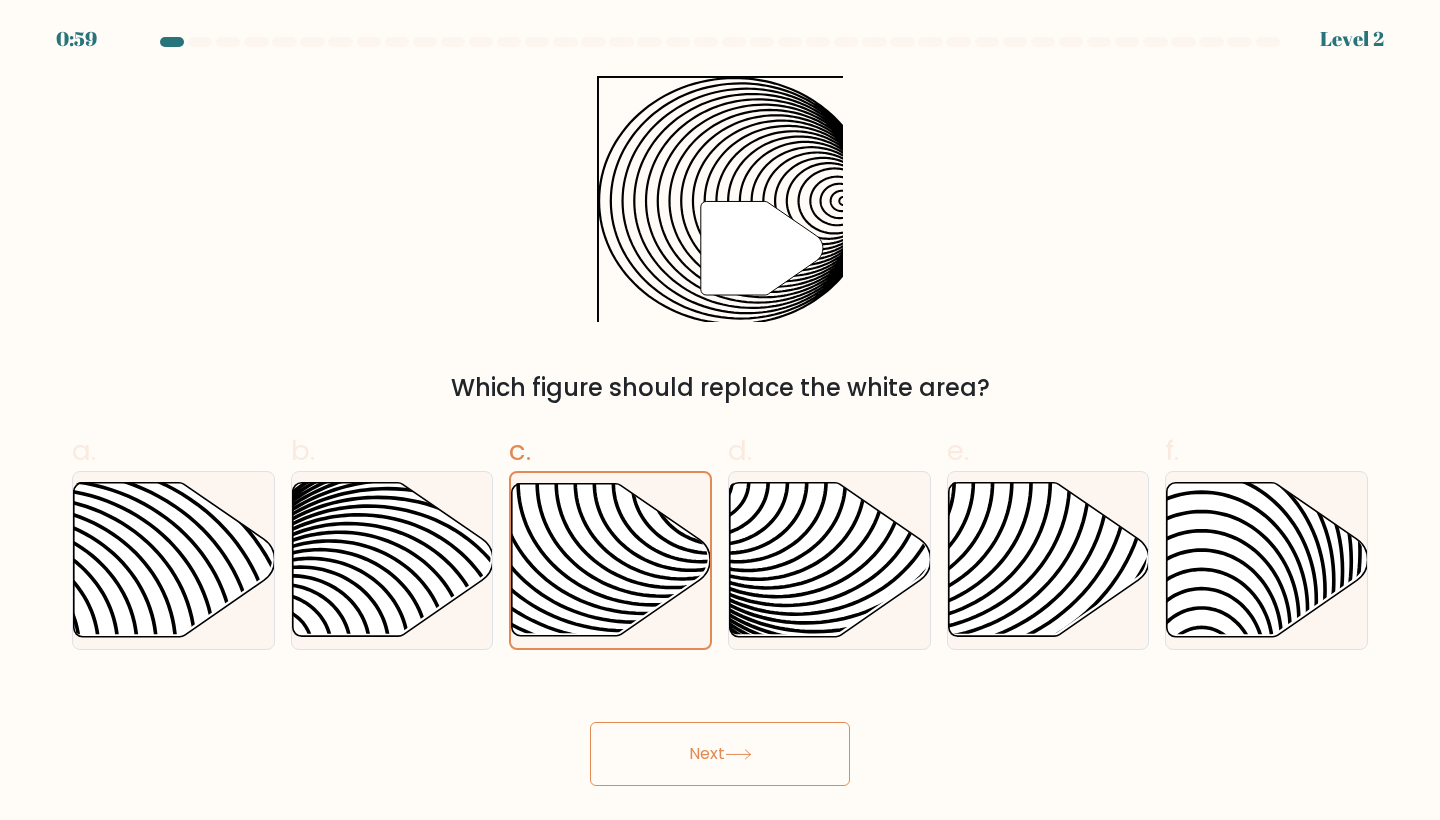 click on "Next" at bounding box center (720, 754) 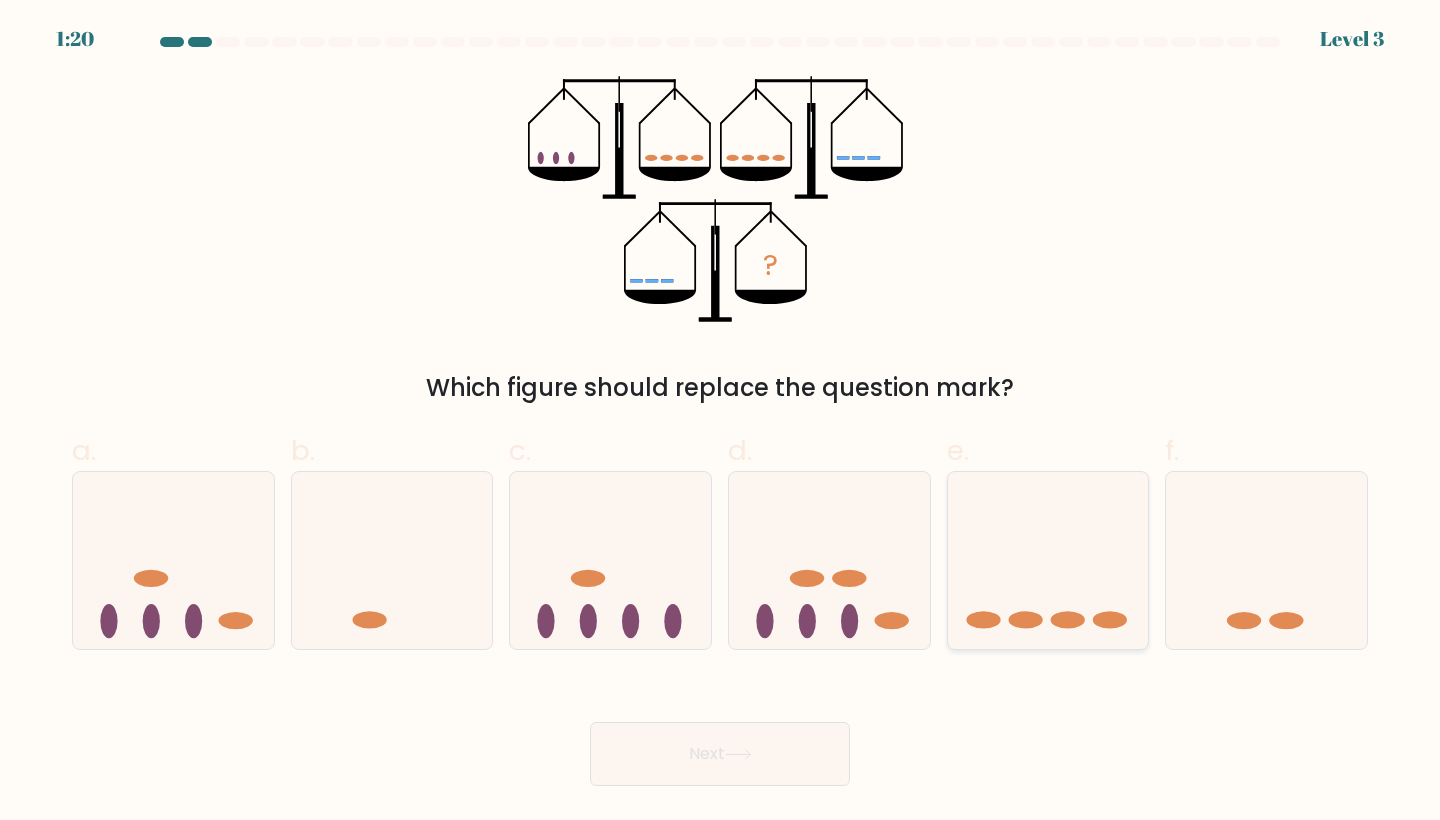 click 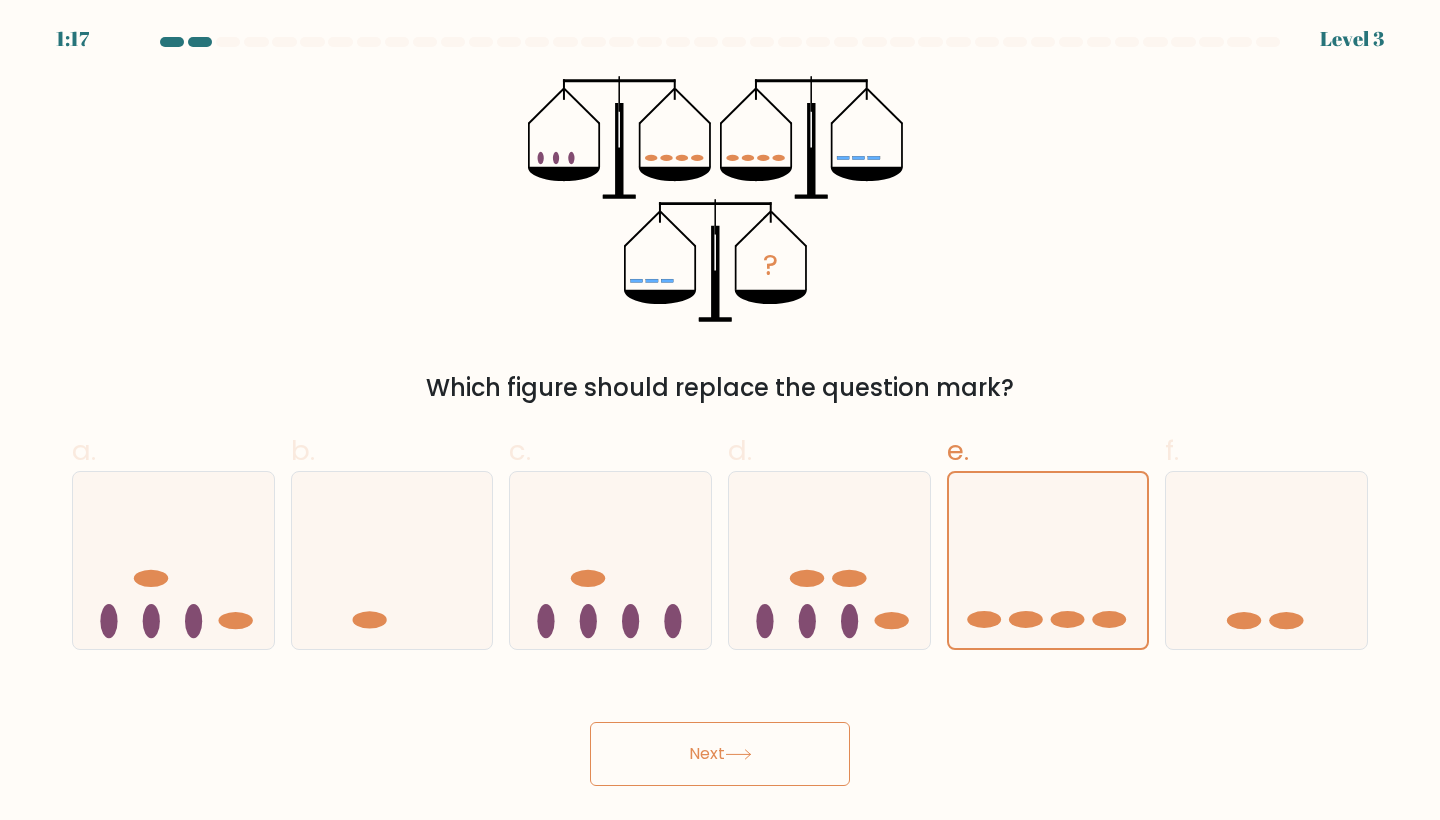 click on "Next" at bounding box center [720, 754] 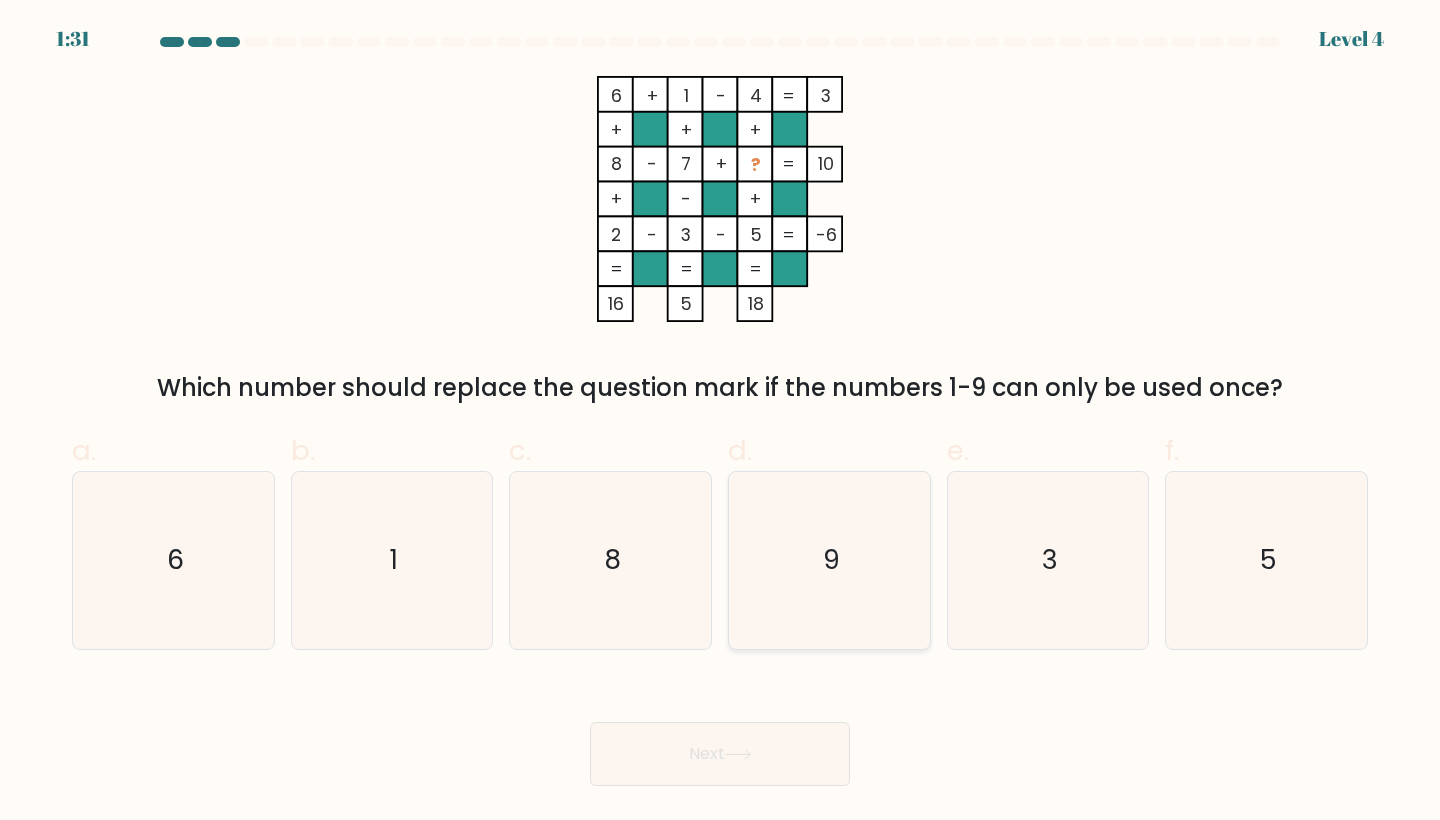 click on "9" 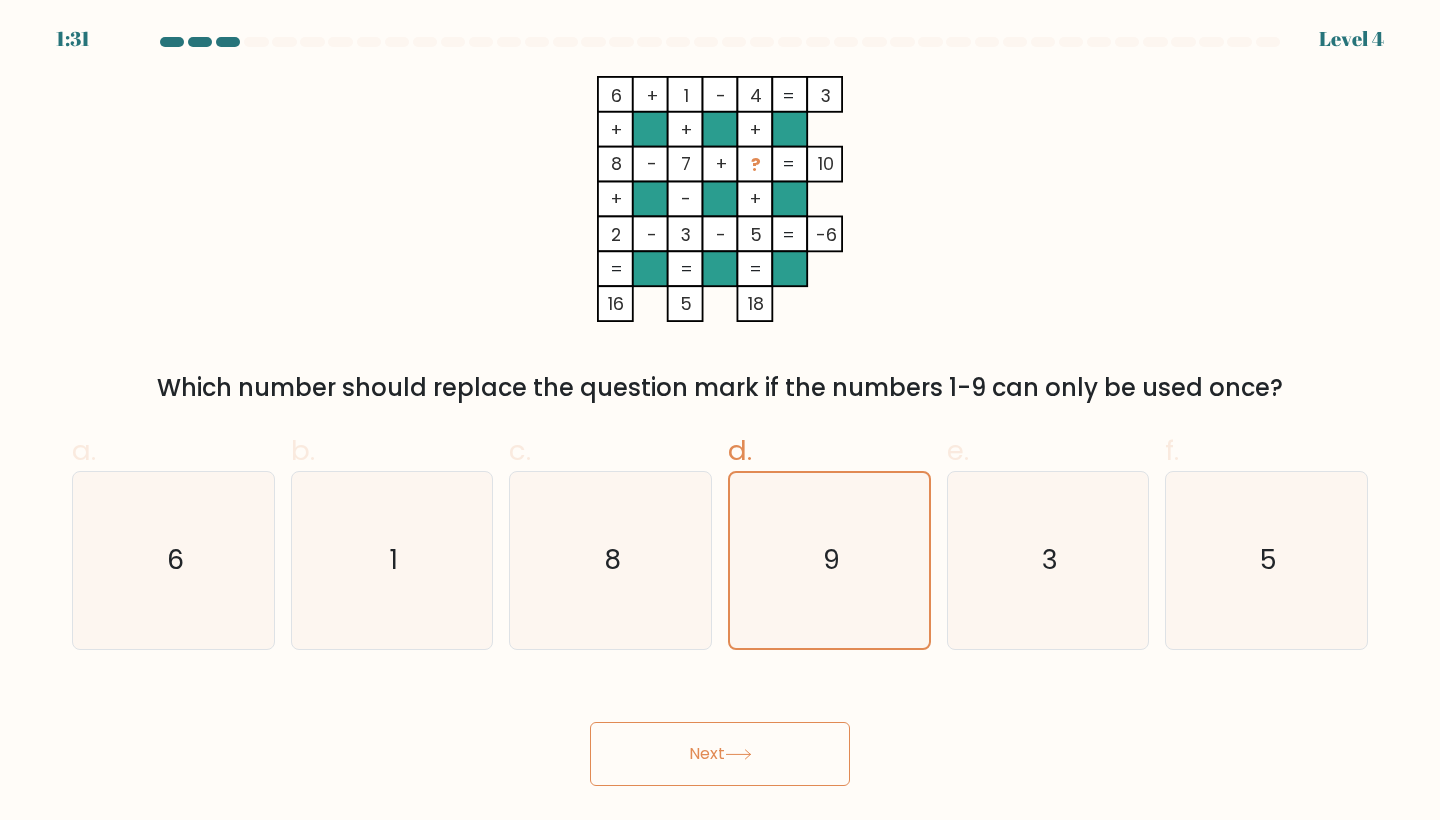 click on "Next" at bounding box center [720, 754] 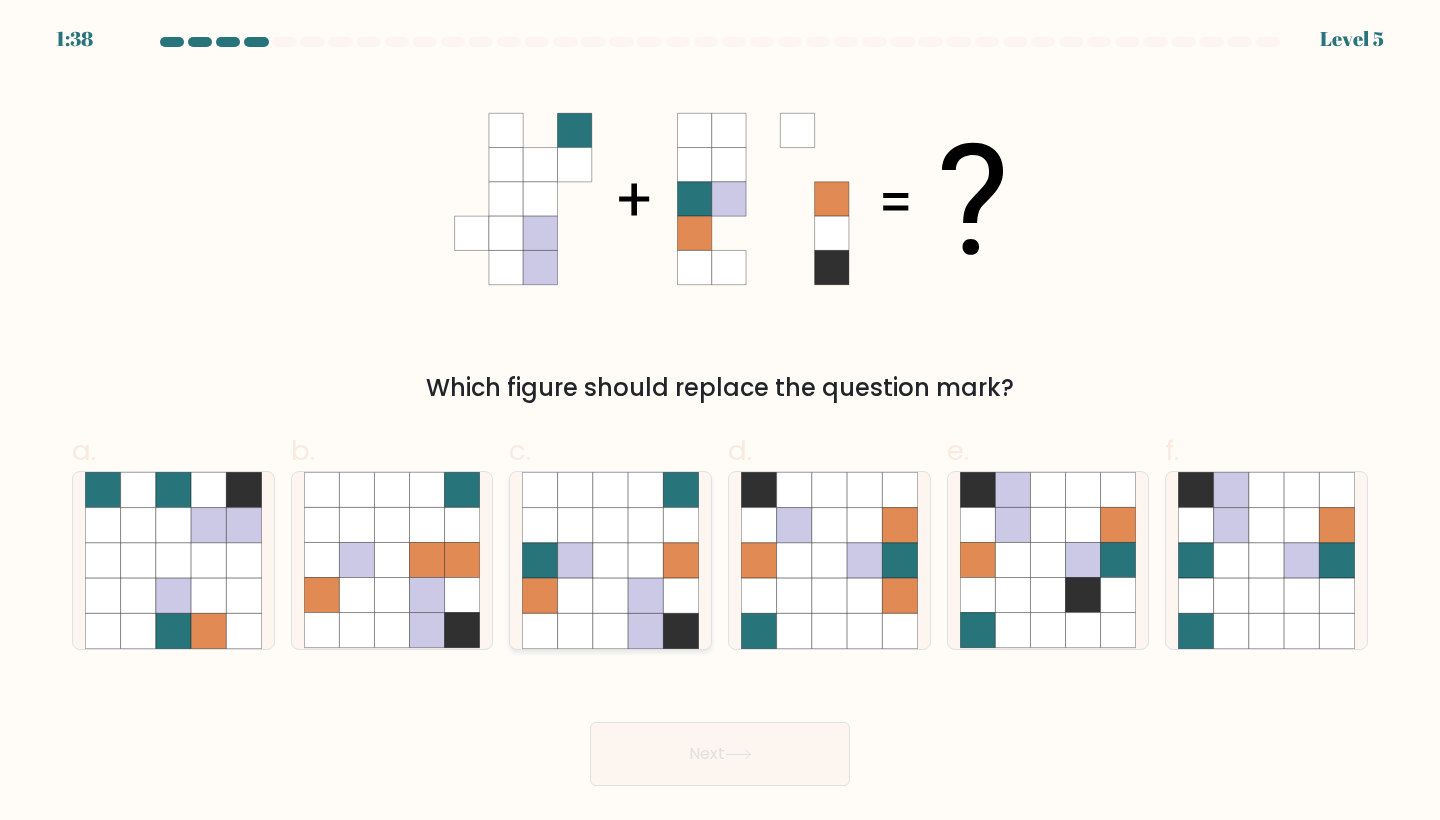 click 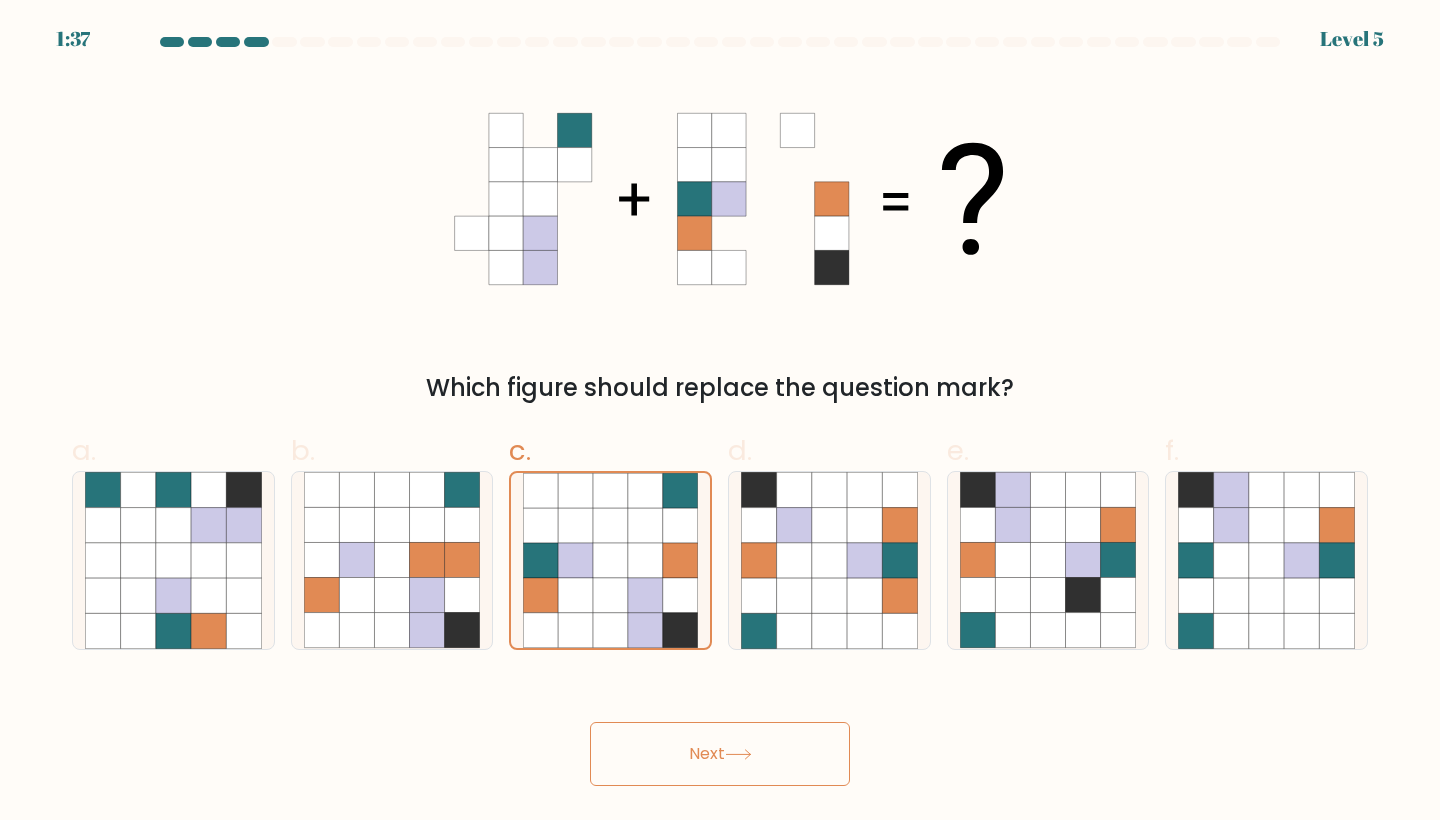 click on "Next" at bounding box center [720, 754] 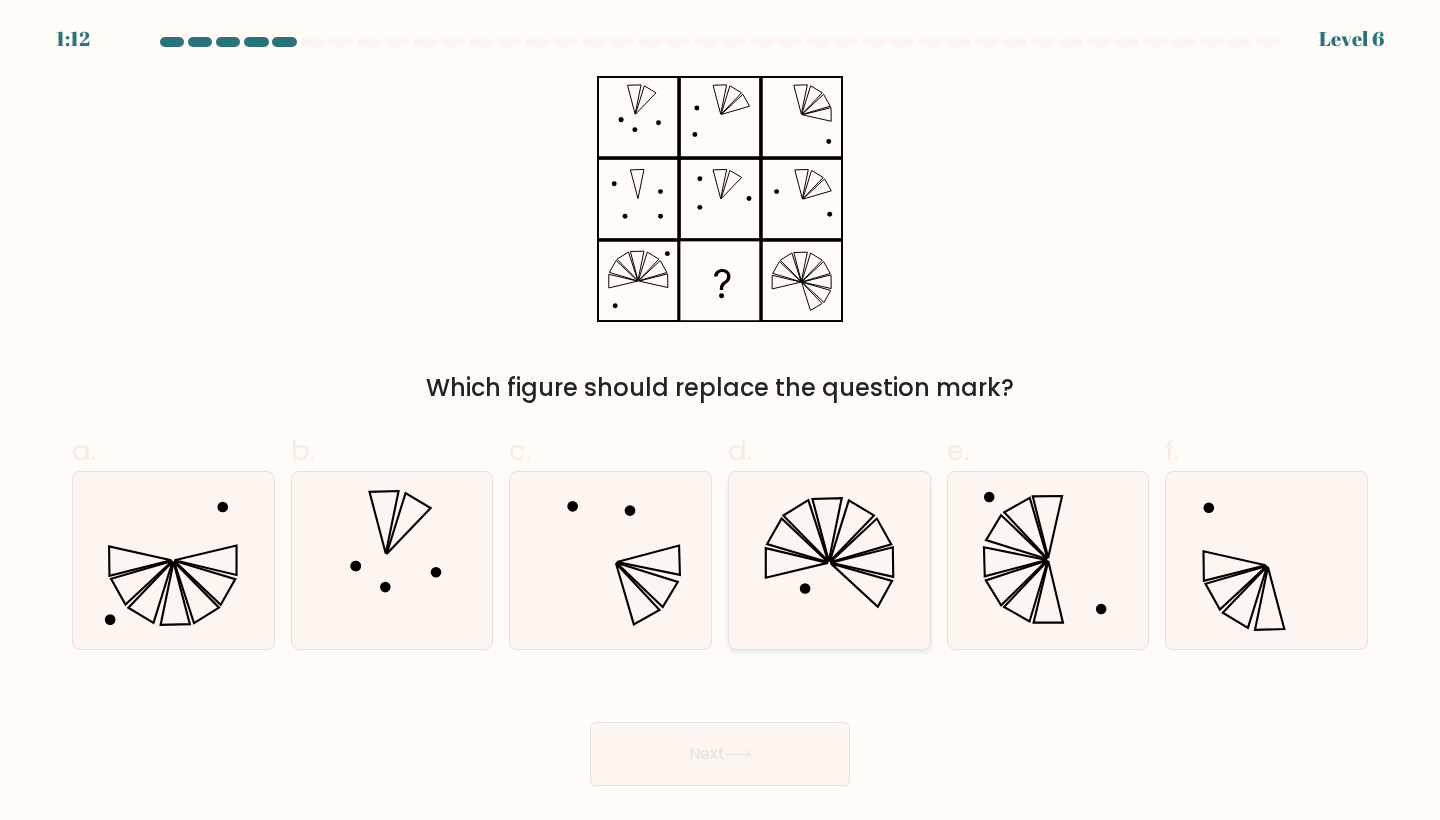 click 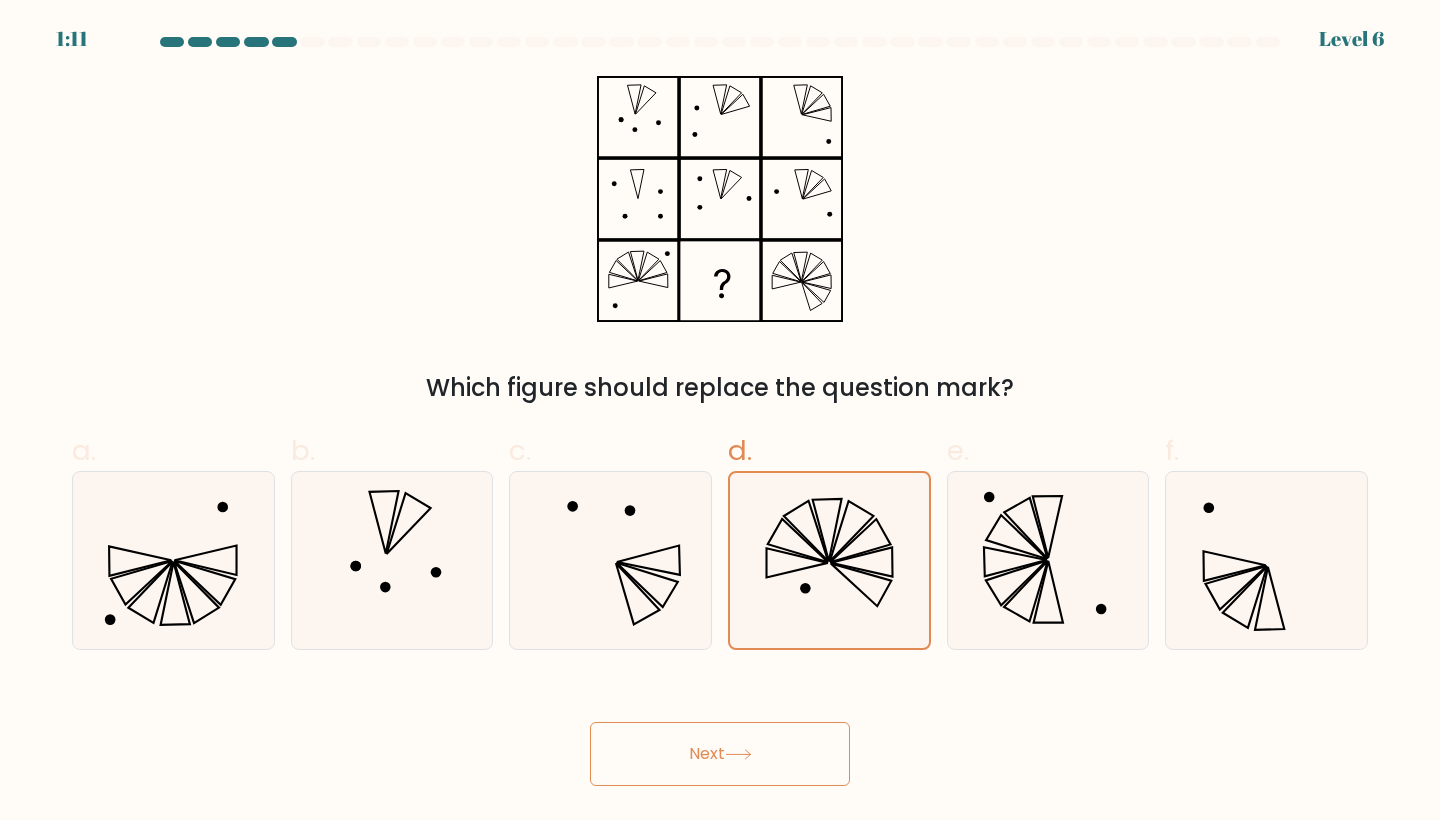 click on "Next" at bounding box center (720, 754) 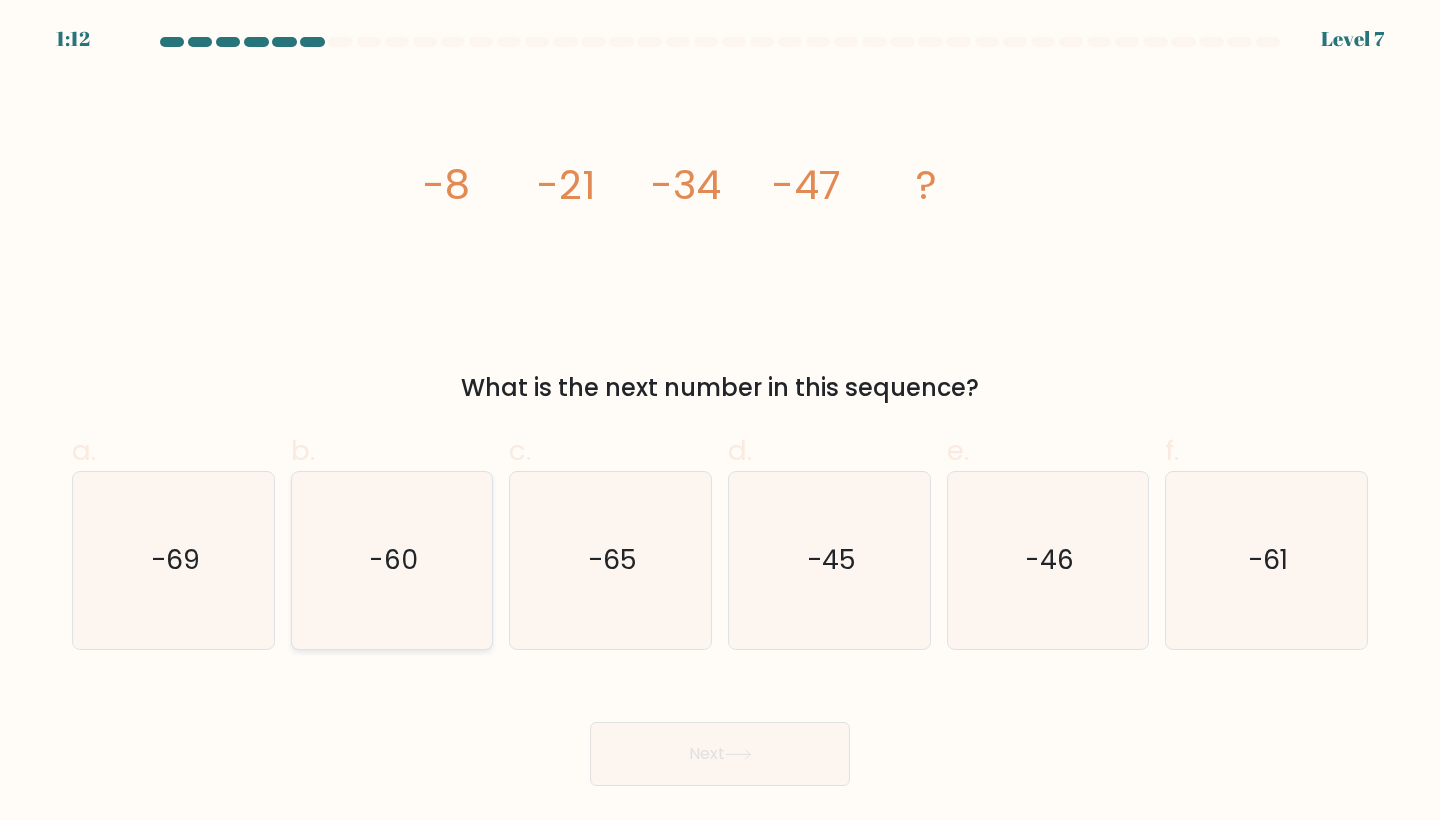 click on "-60" 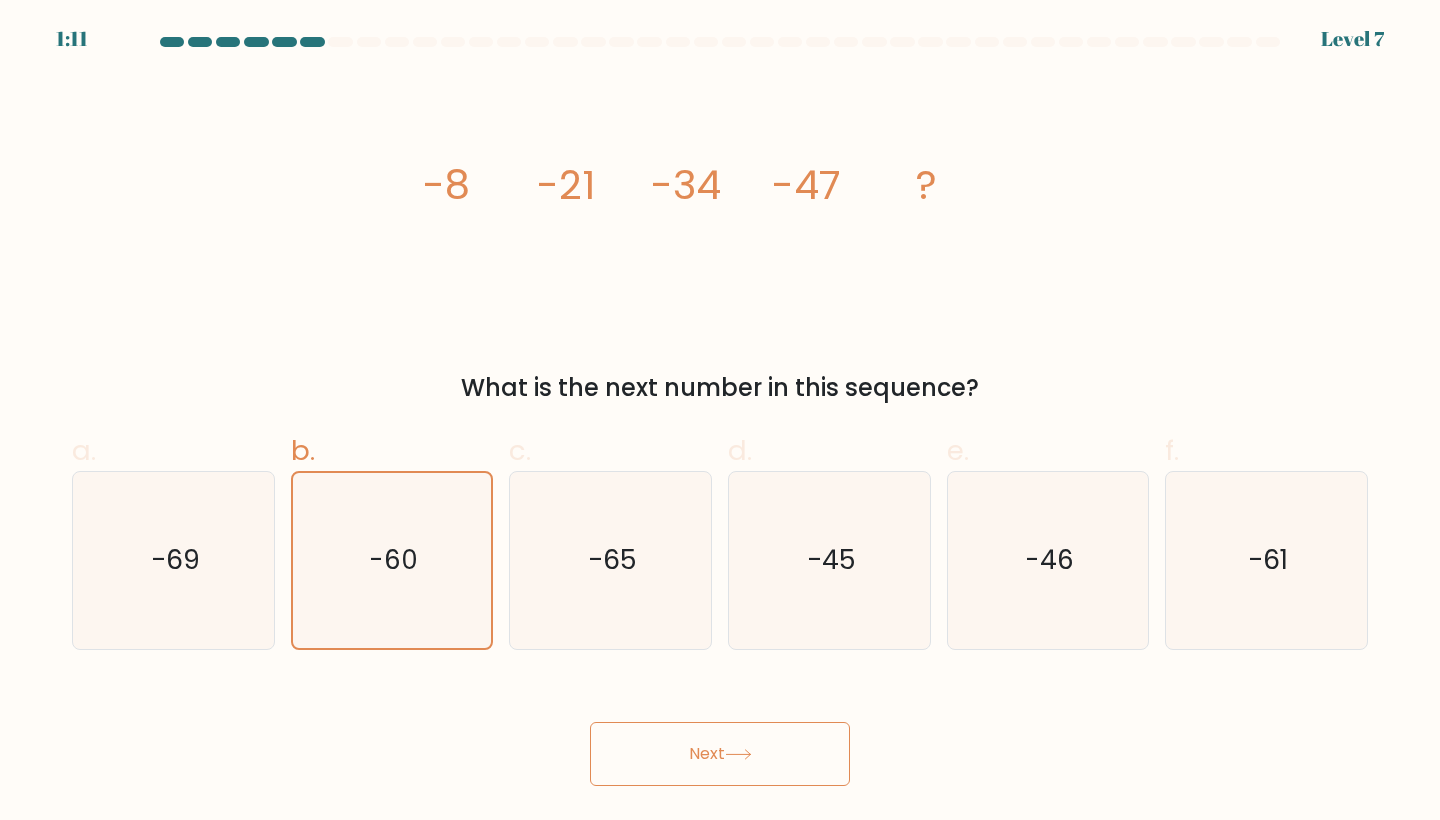 click on "Next" at bounding box center (720, 754) 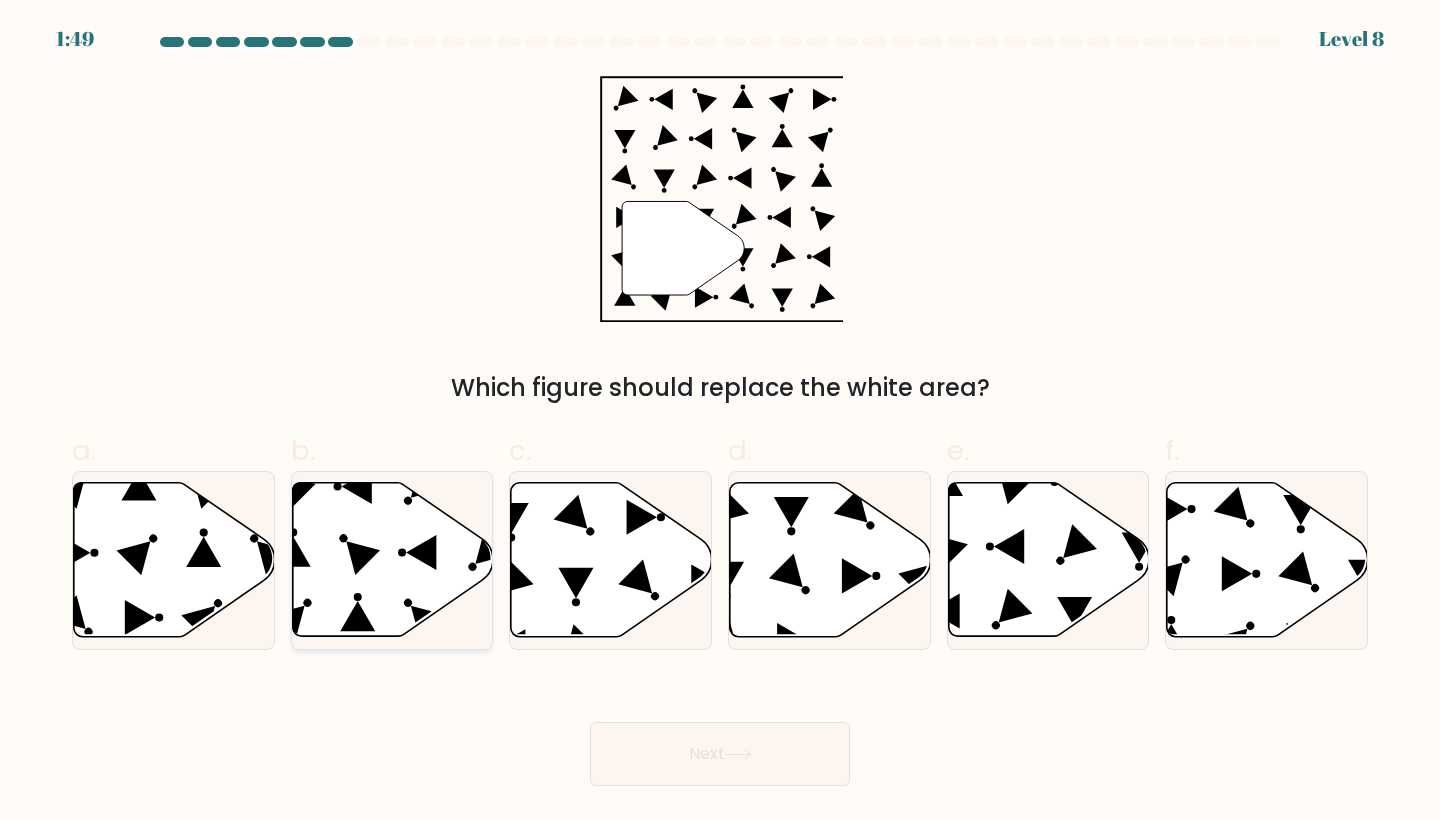 click 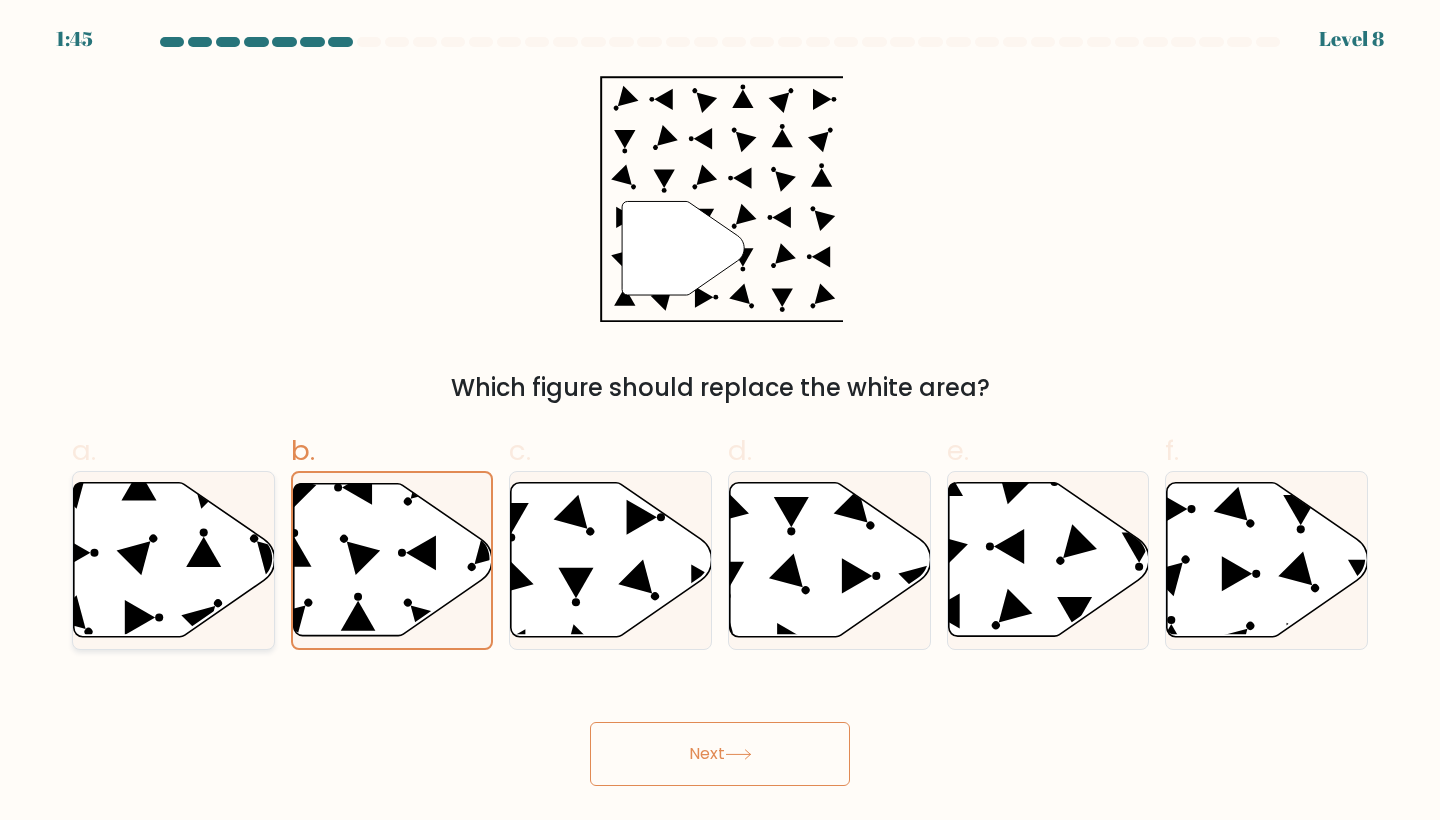 click 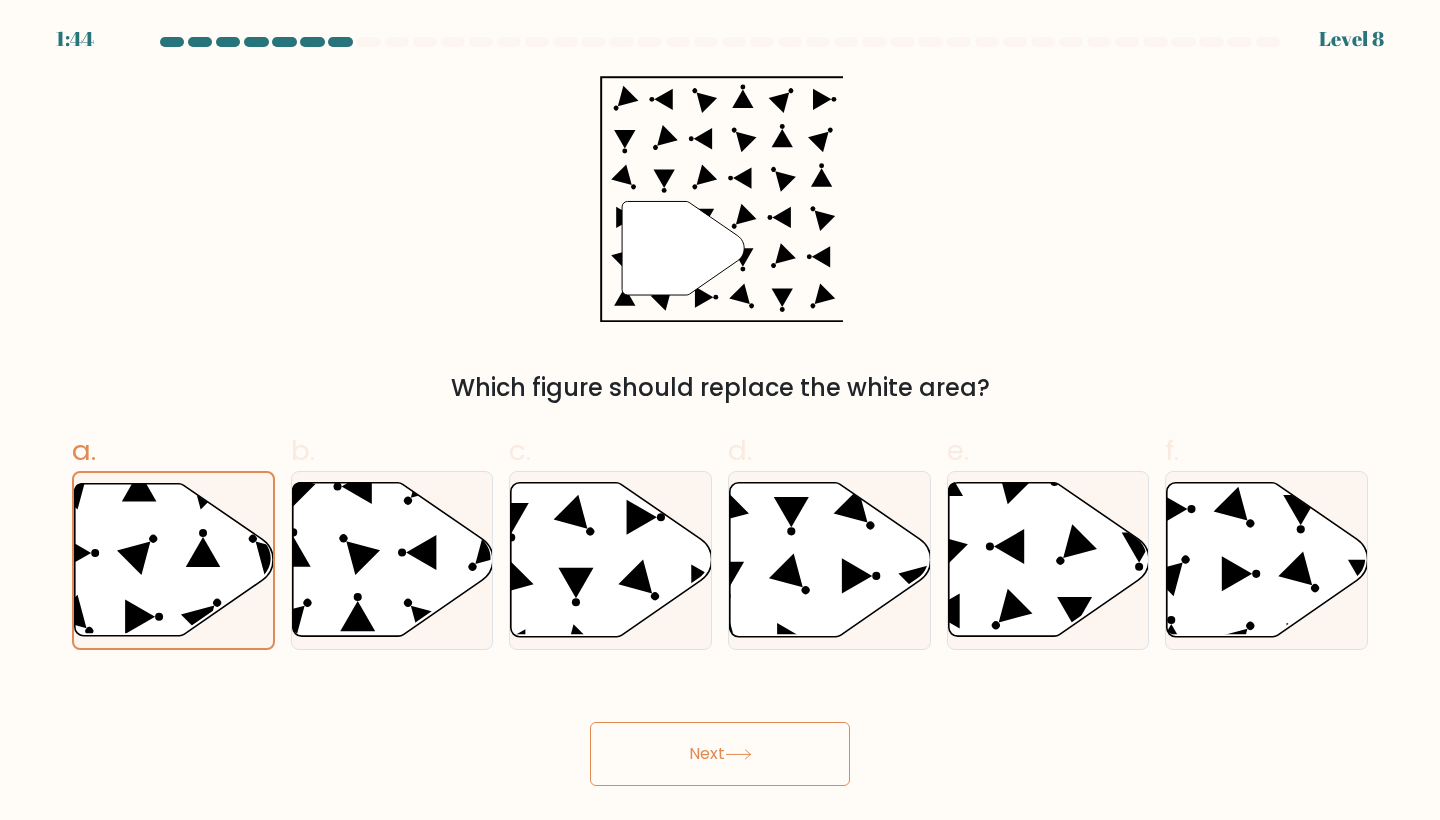 click on "Next" at bounding box center [720, 754] 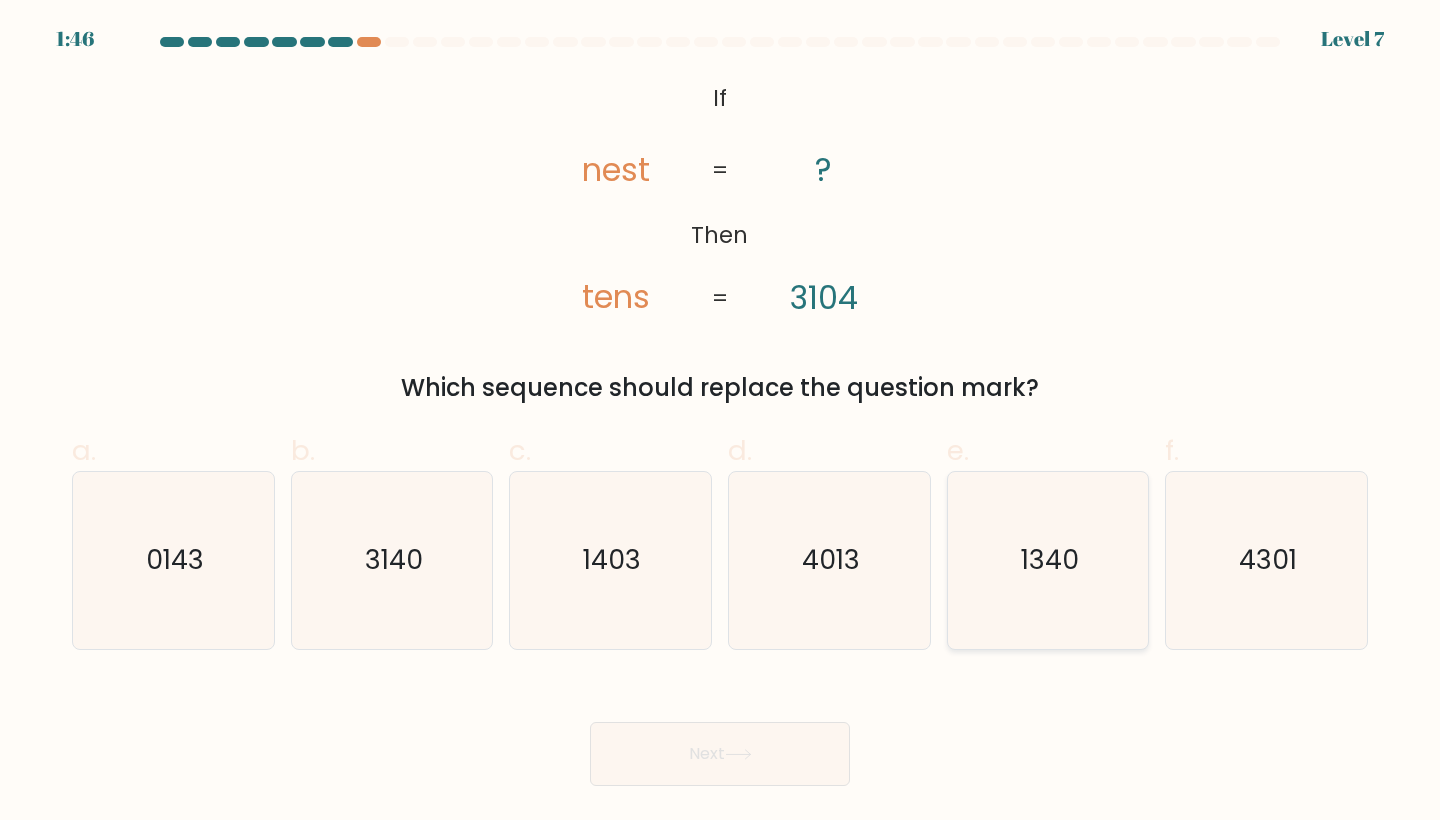 click on "1340" 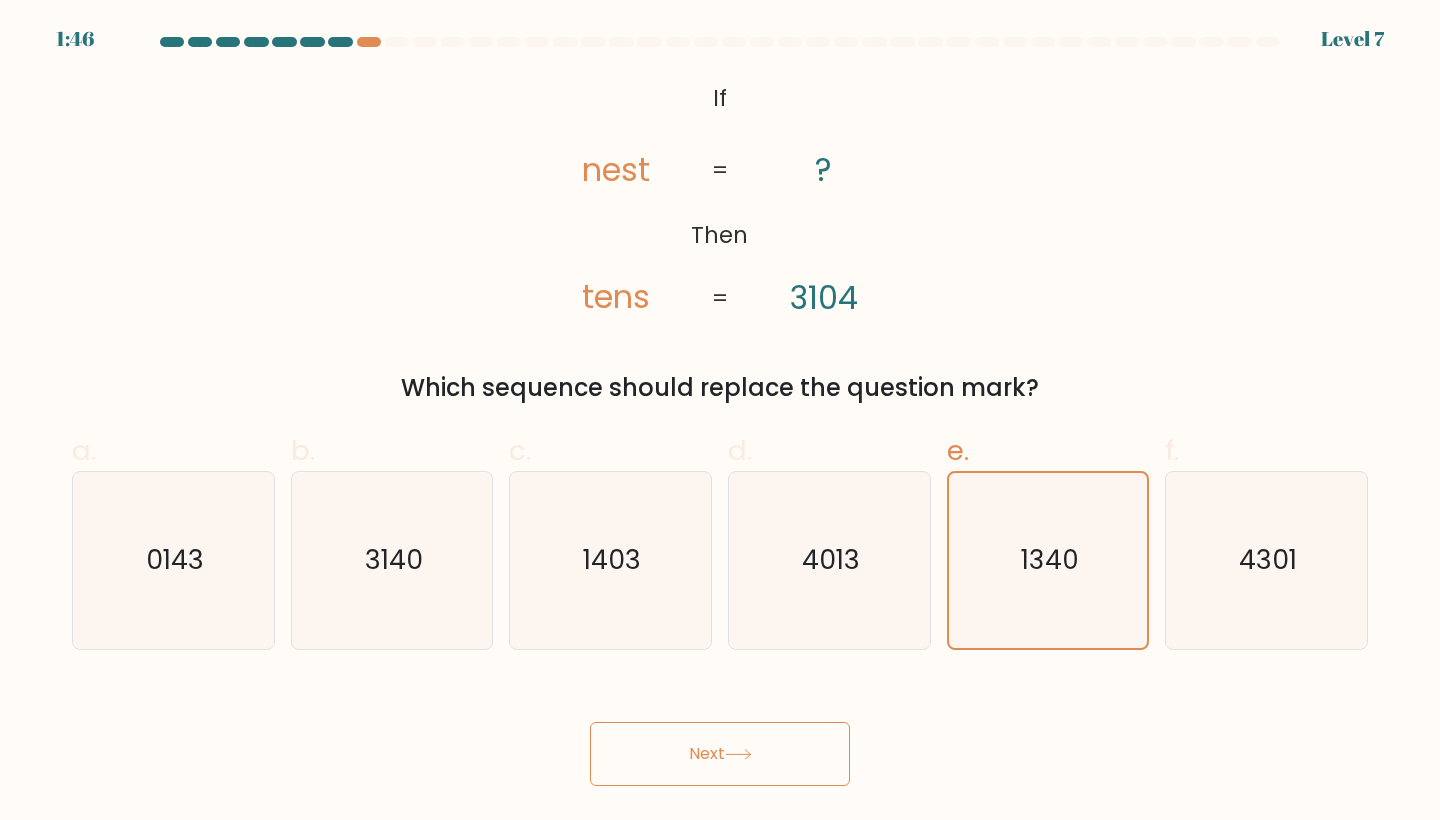 click on "Next" at bounding box center (720, 754) 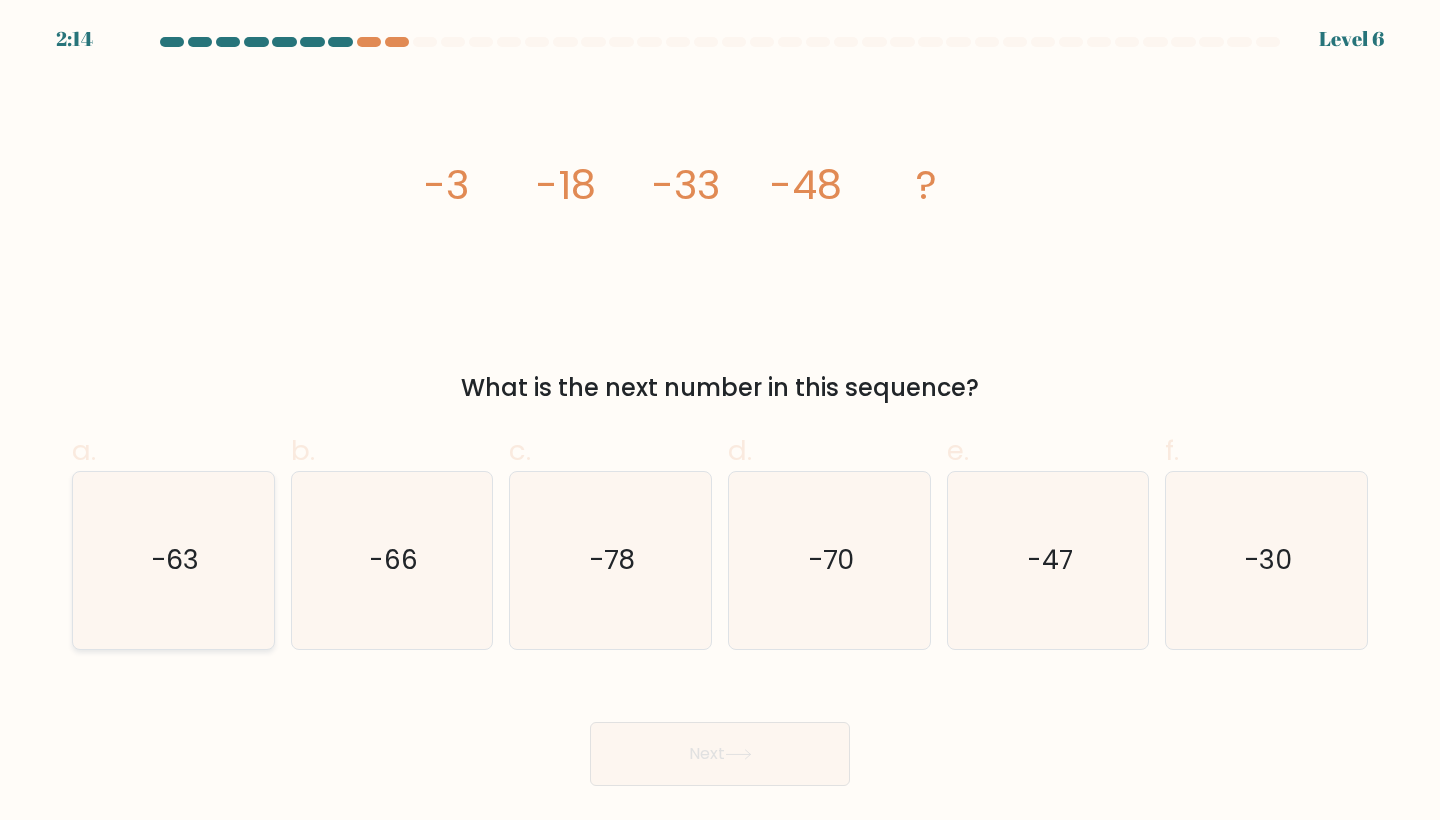 click on "-63" 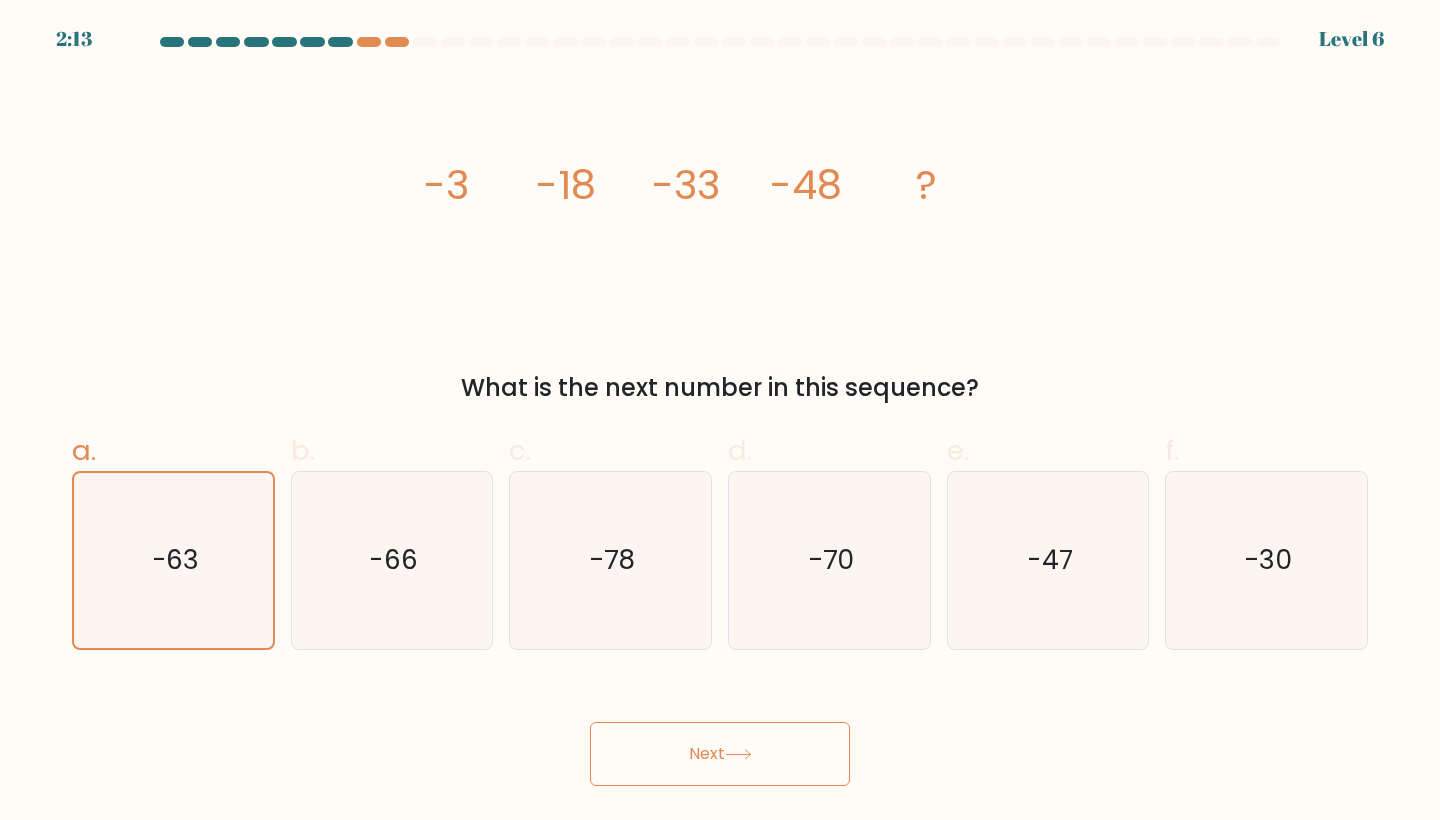 click on "Next" at bounding box center (720, 754) 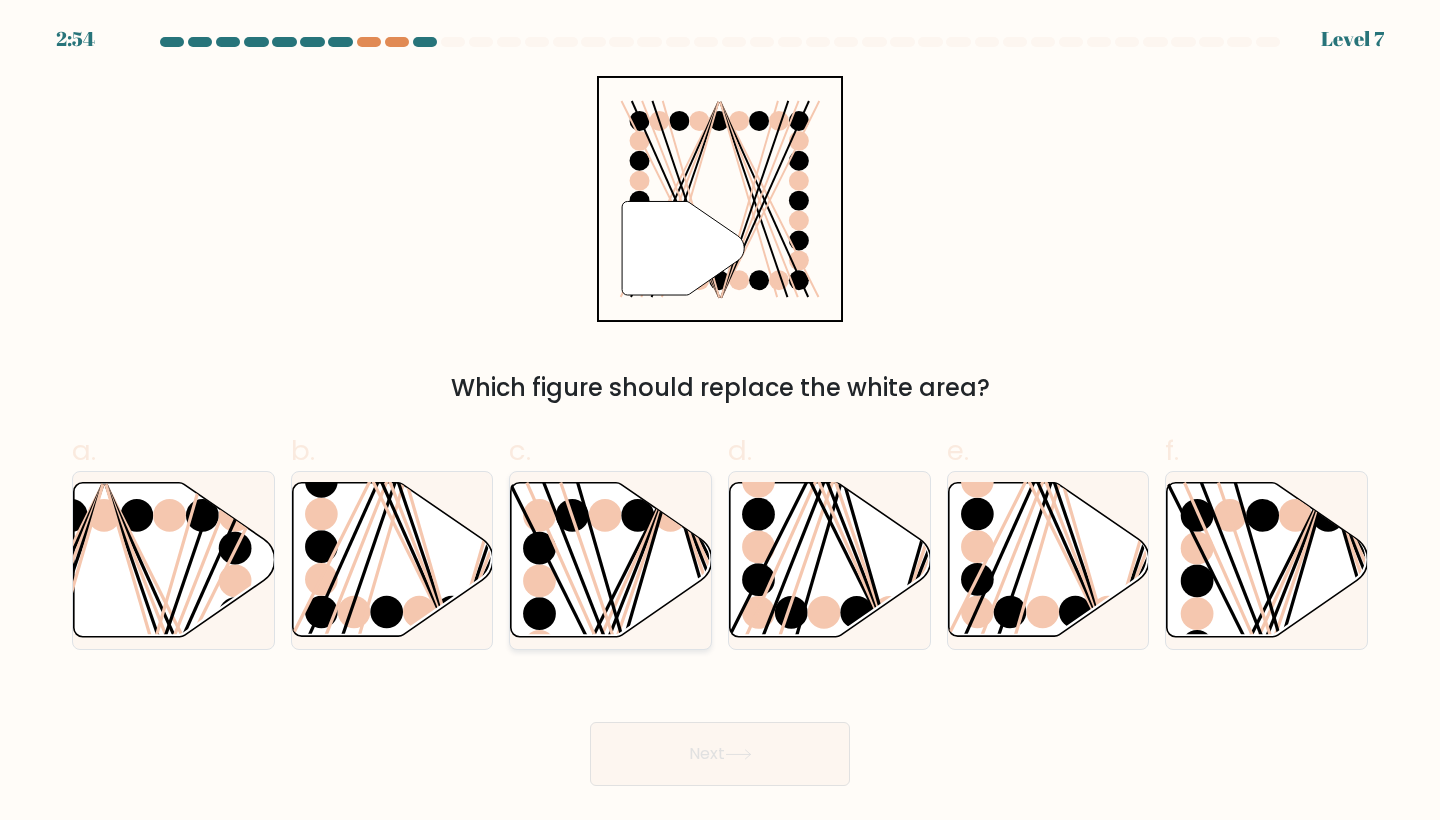click 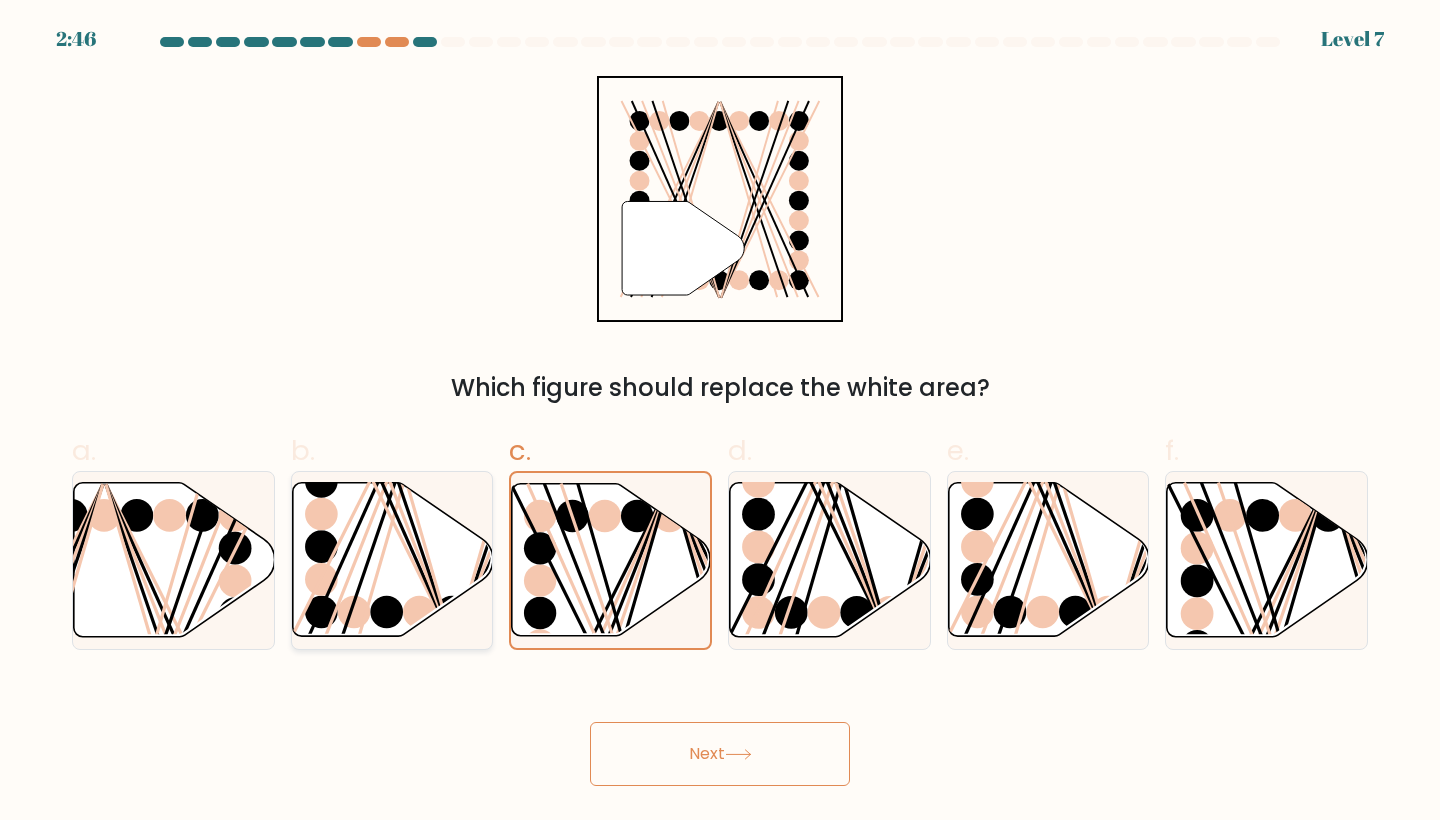 click 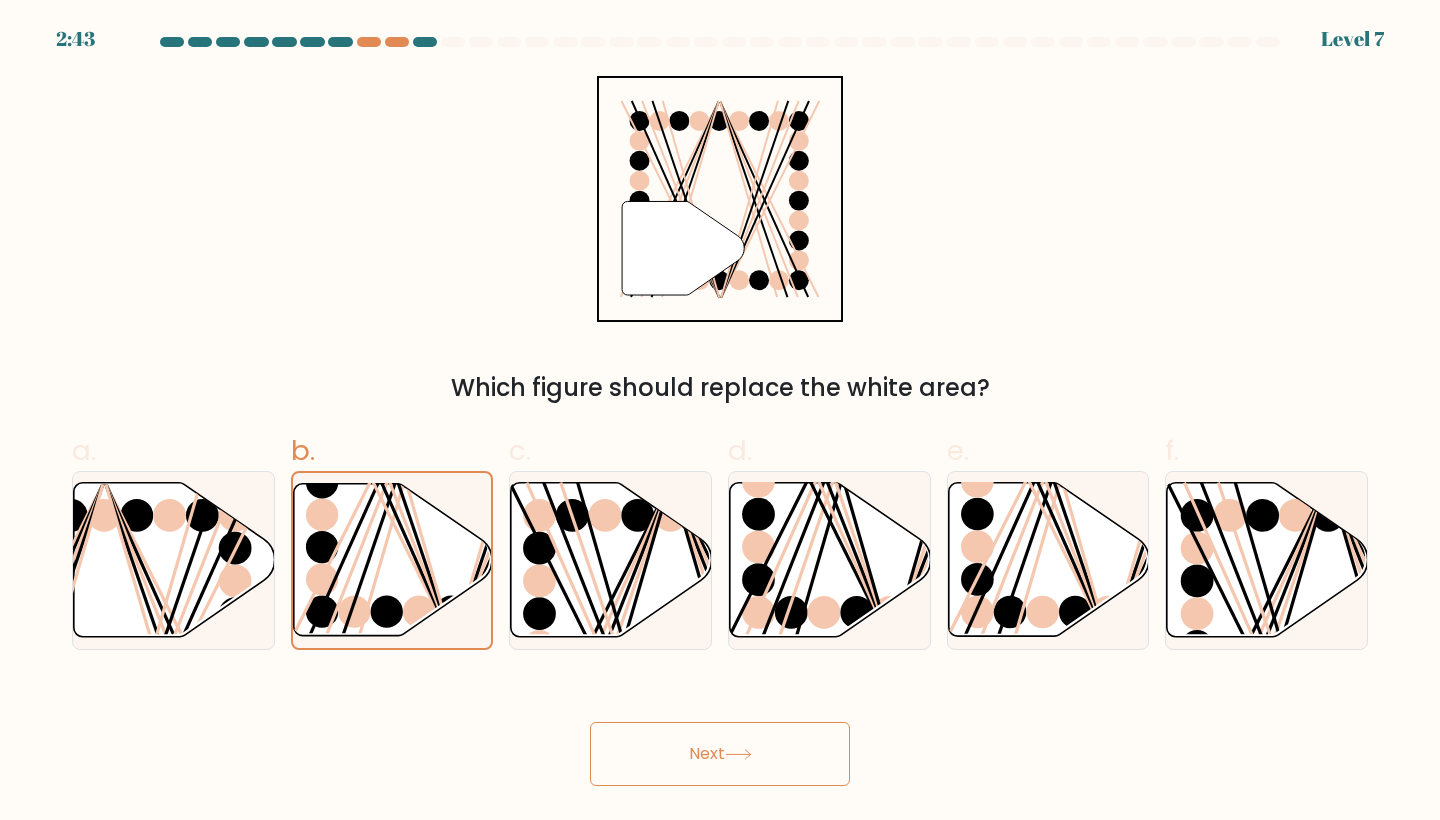 click on "Next" at bounding box center (720, 754) 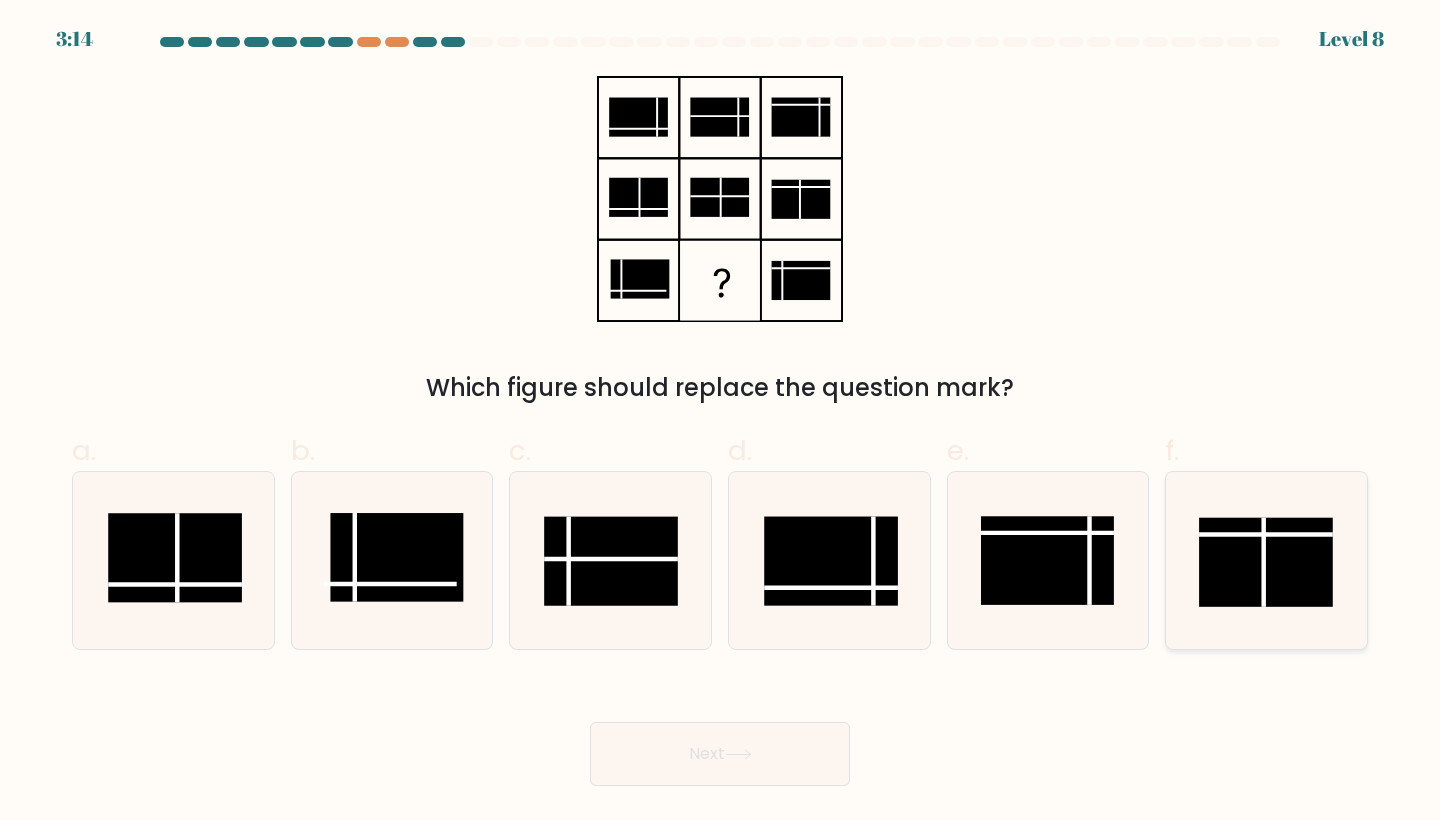 click 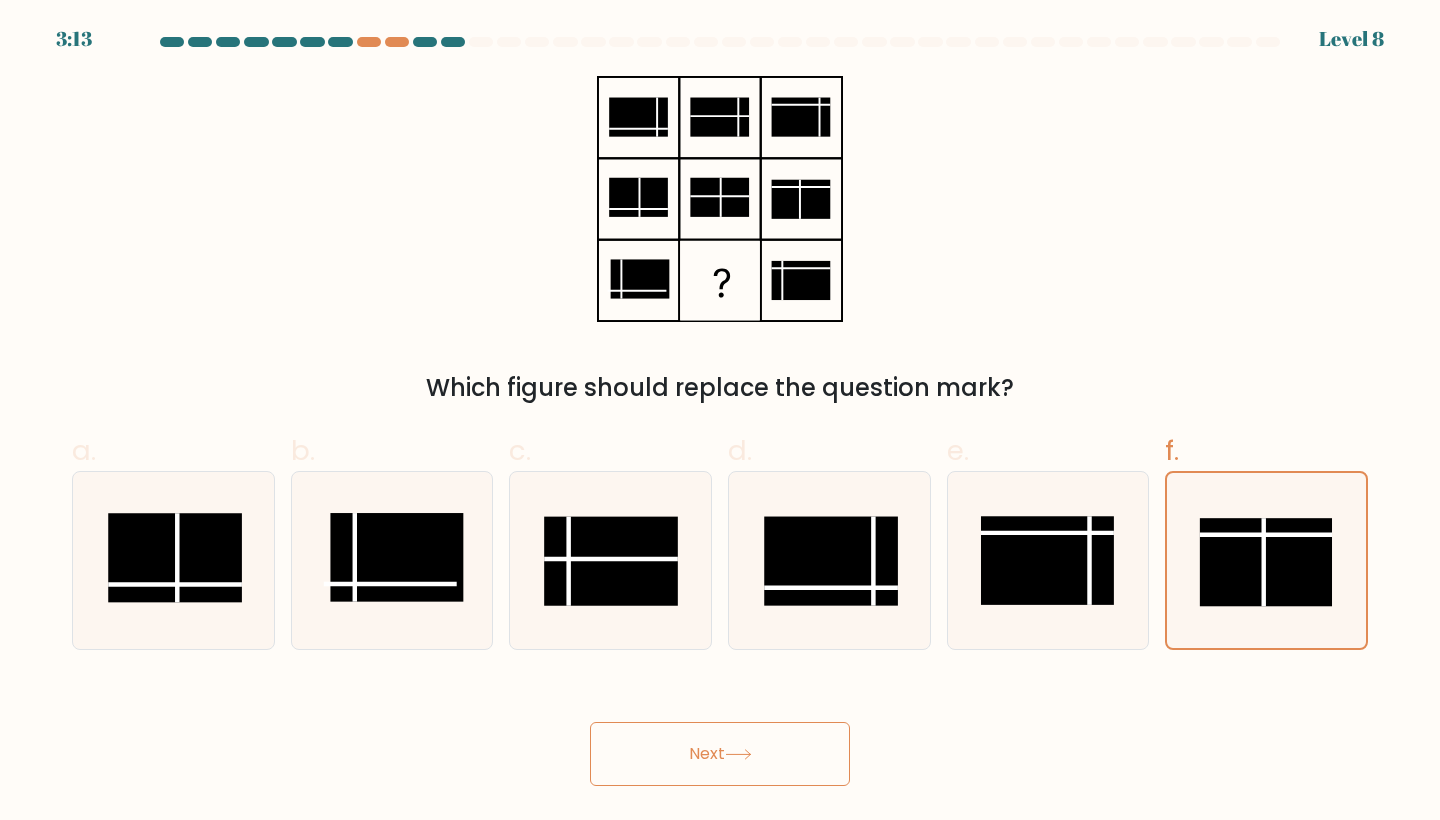 click on "Next" at bounding box center (720, 754) 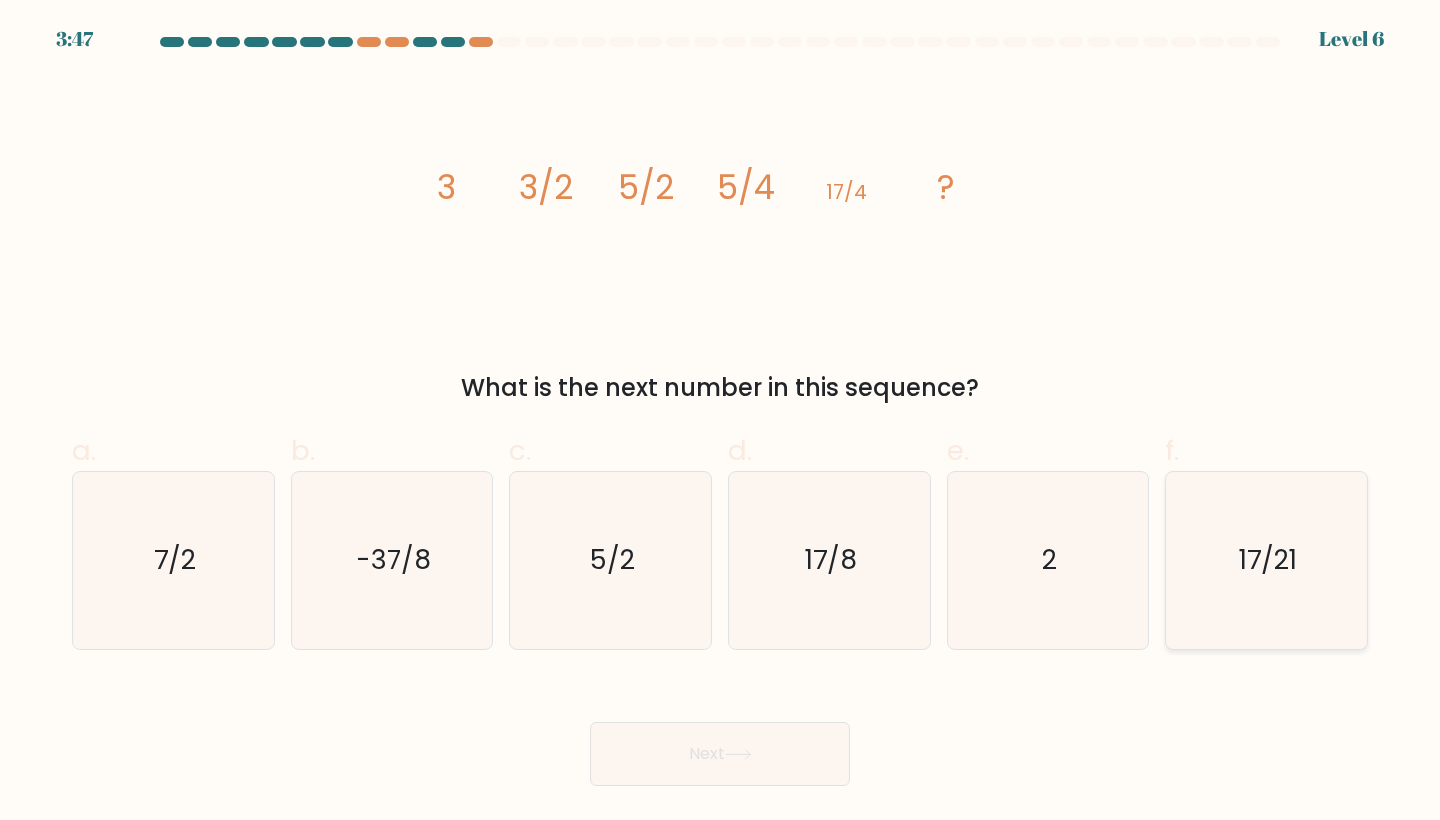 click on "17/21" 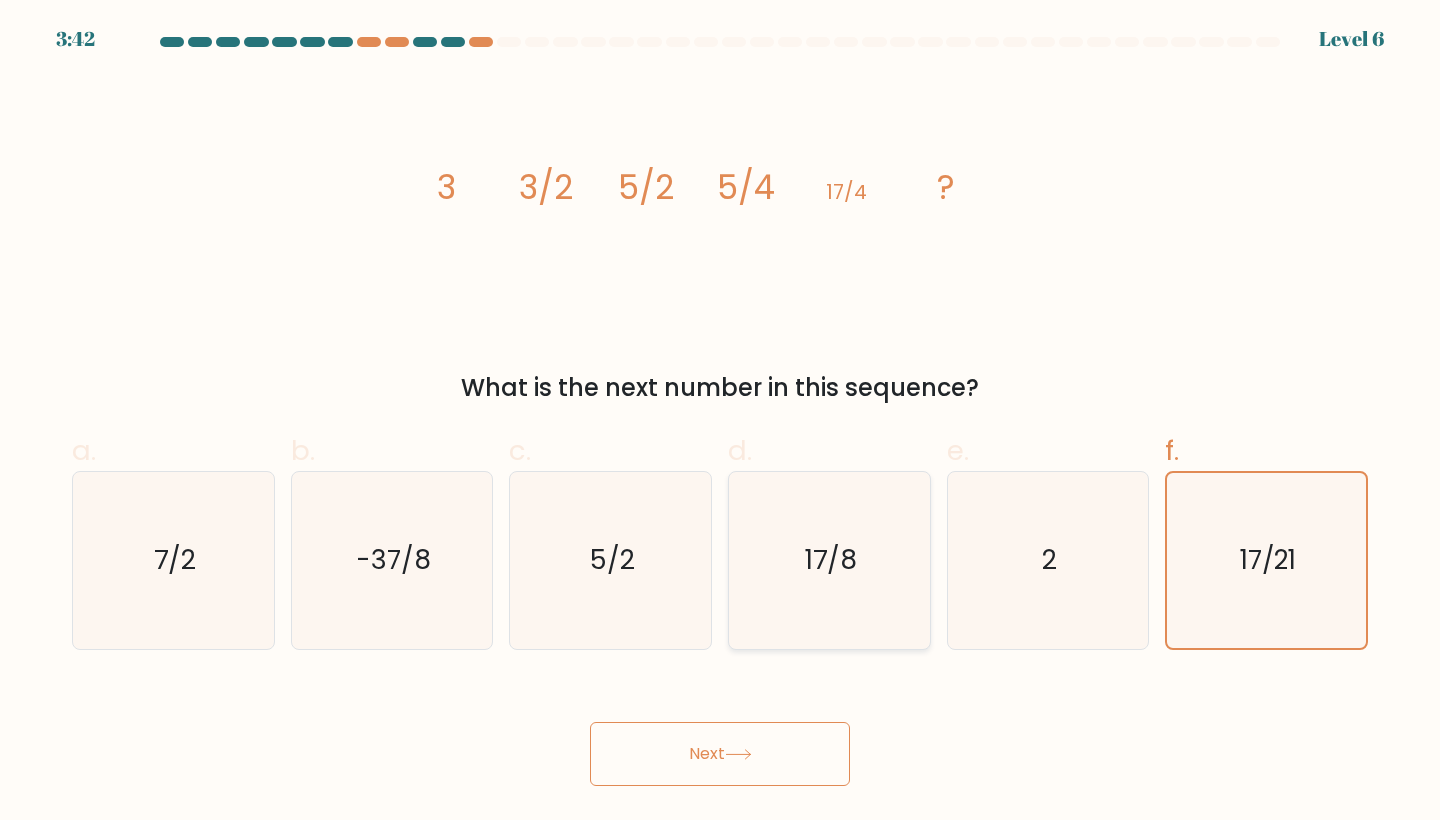 click on "17/8" 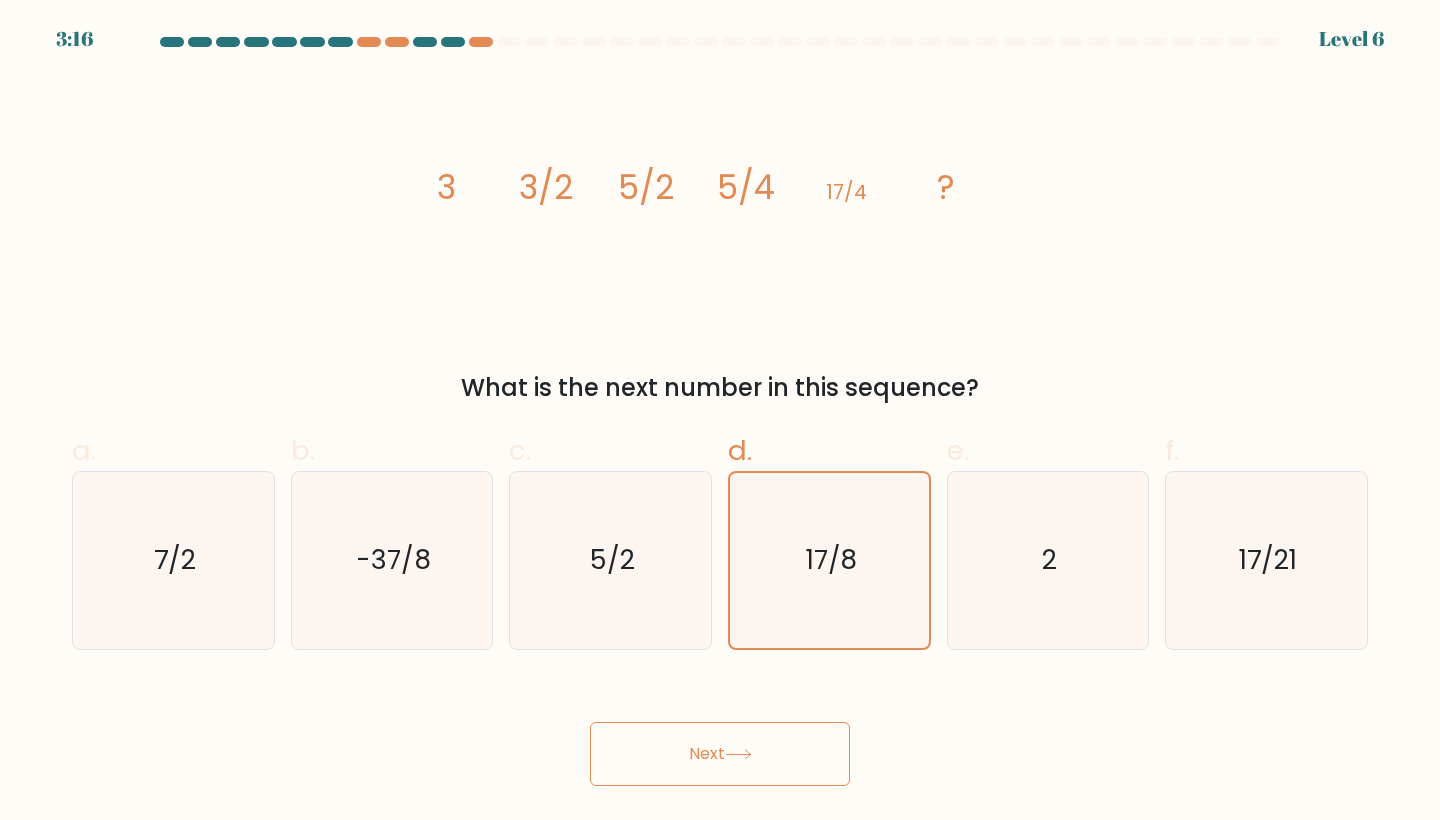 click 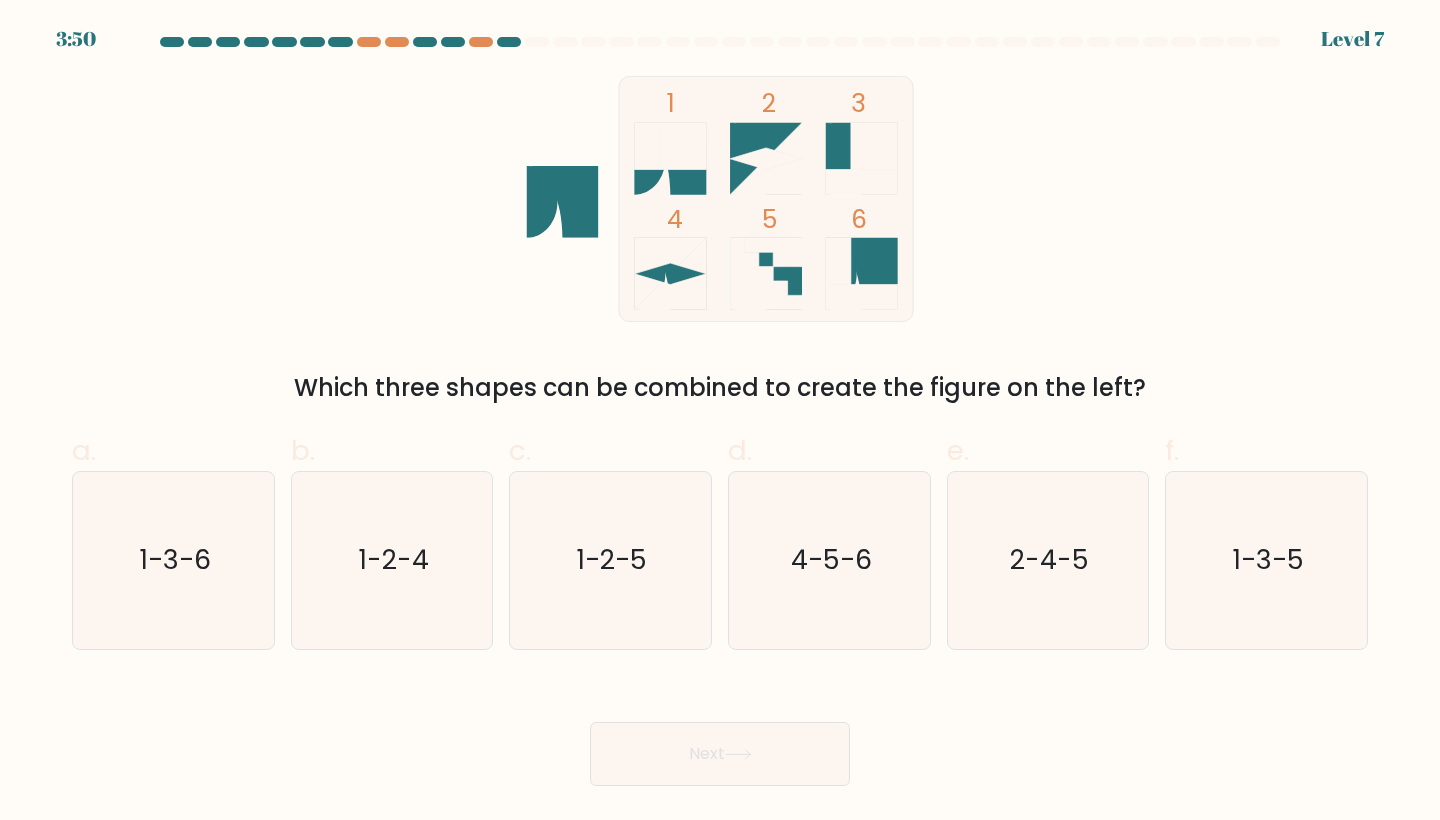 click on "[TIME]
Level 7" at bounding box center (720, 27) 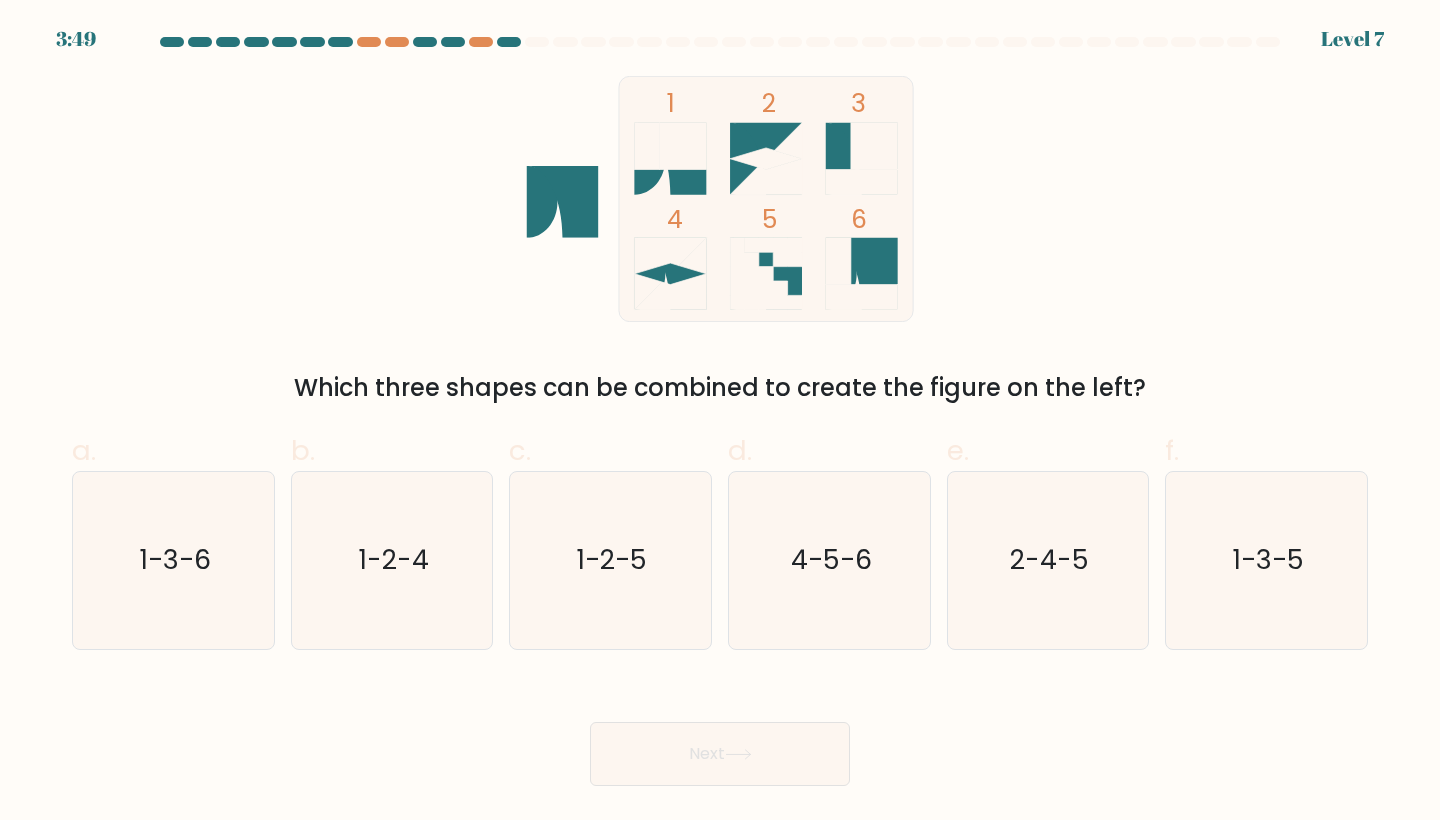 click on "[TIME]
Level 7" at bounding box center [720, 27] 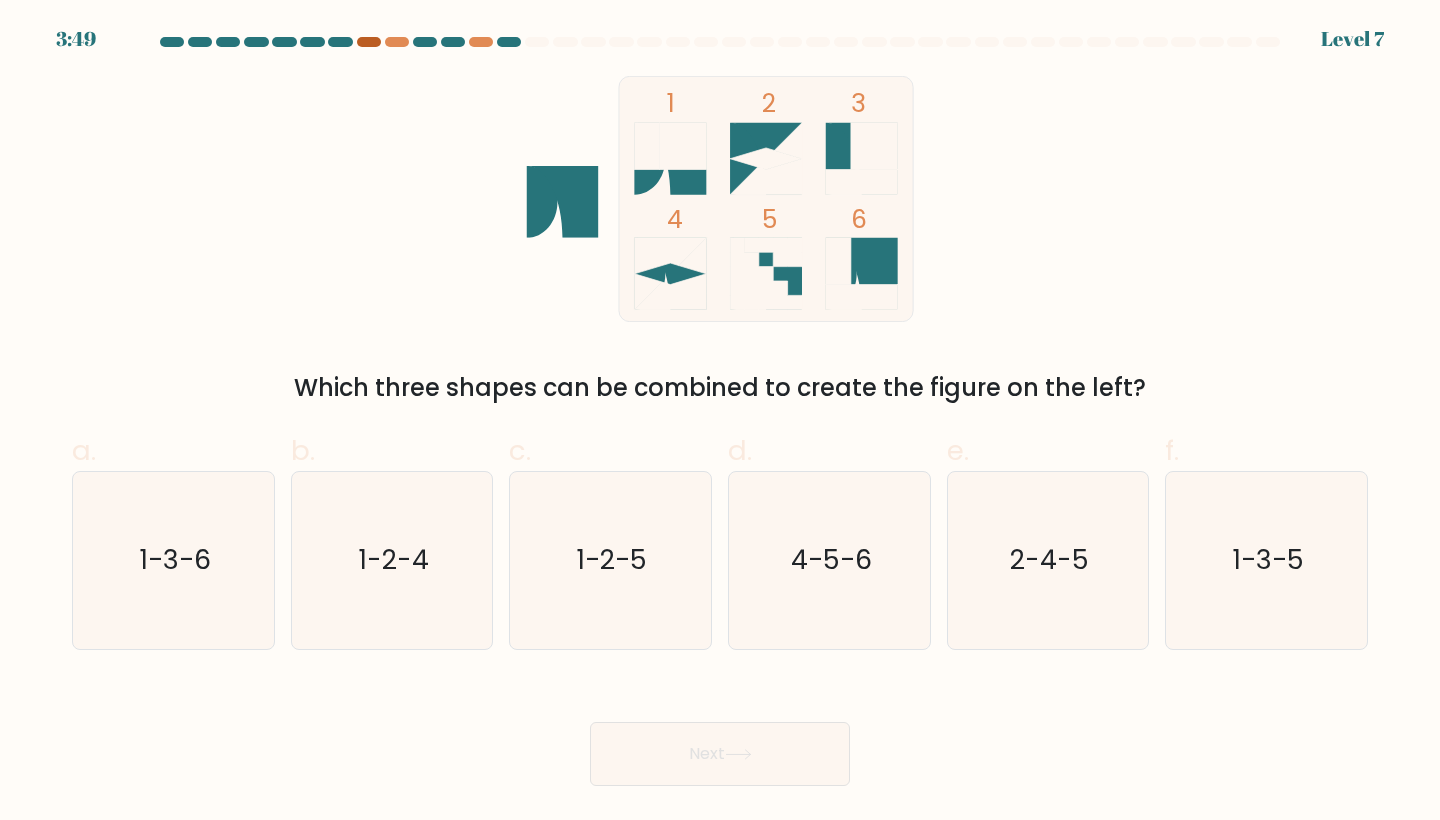 click at bounding box center (369, 42) 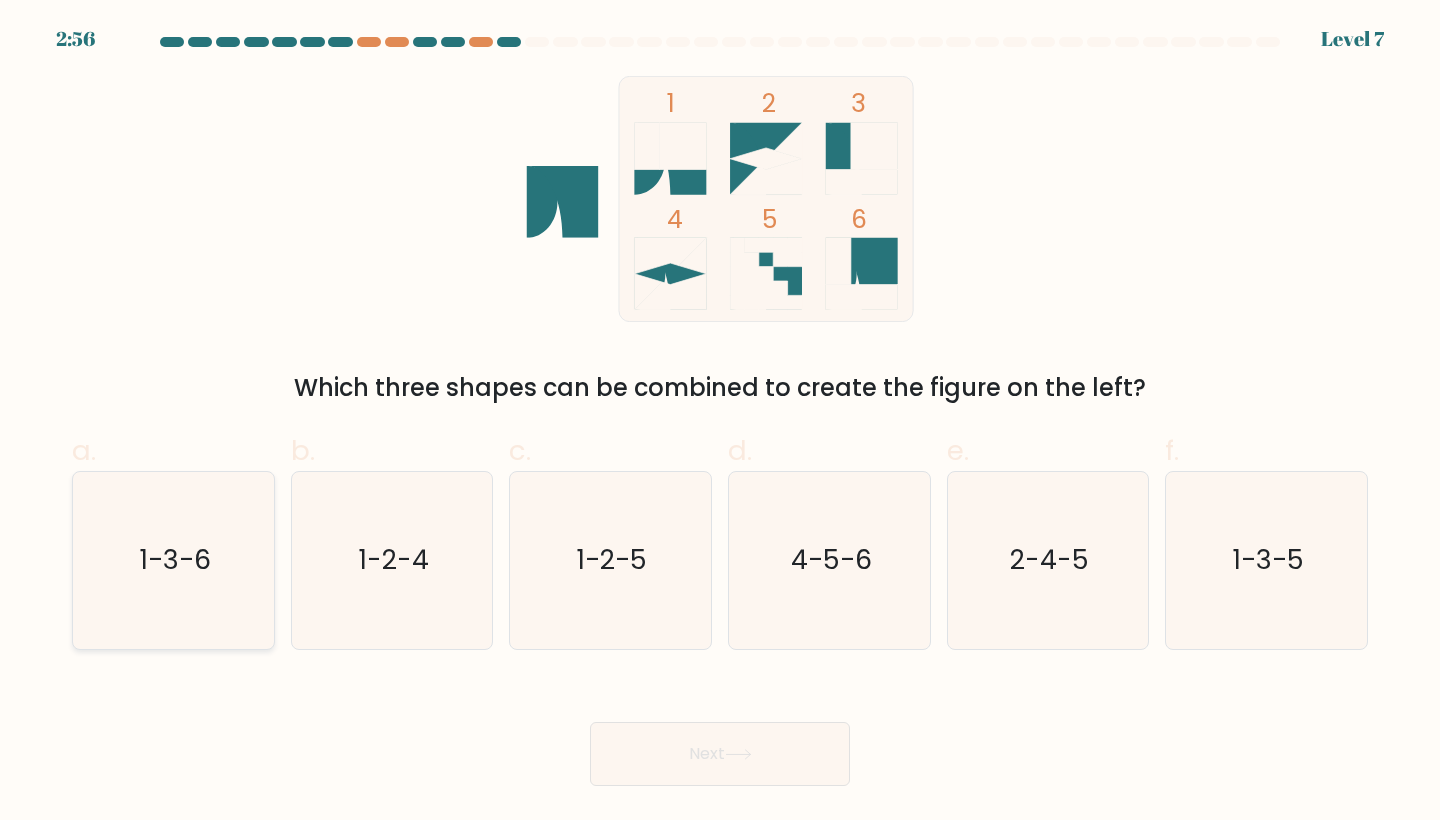 click on "1-3-6" 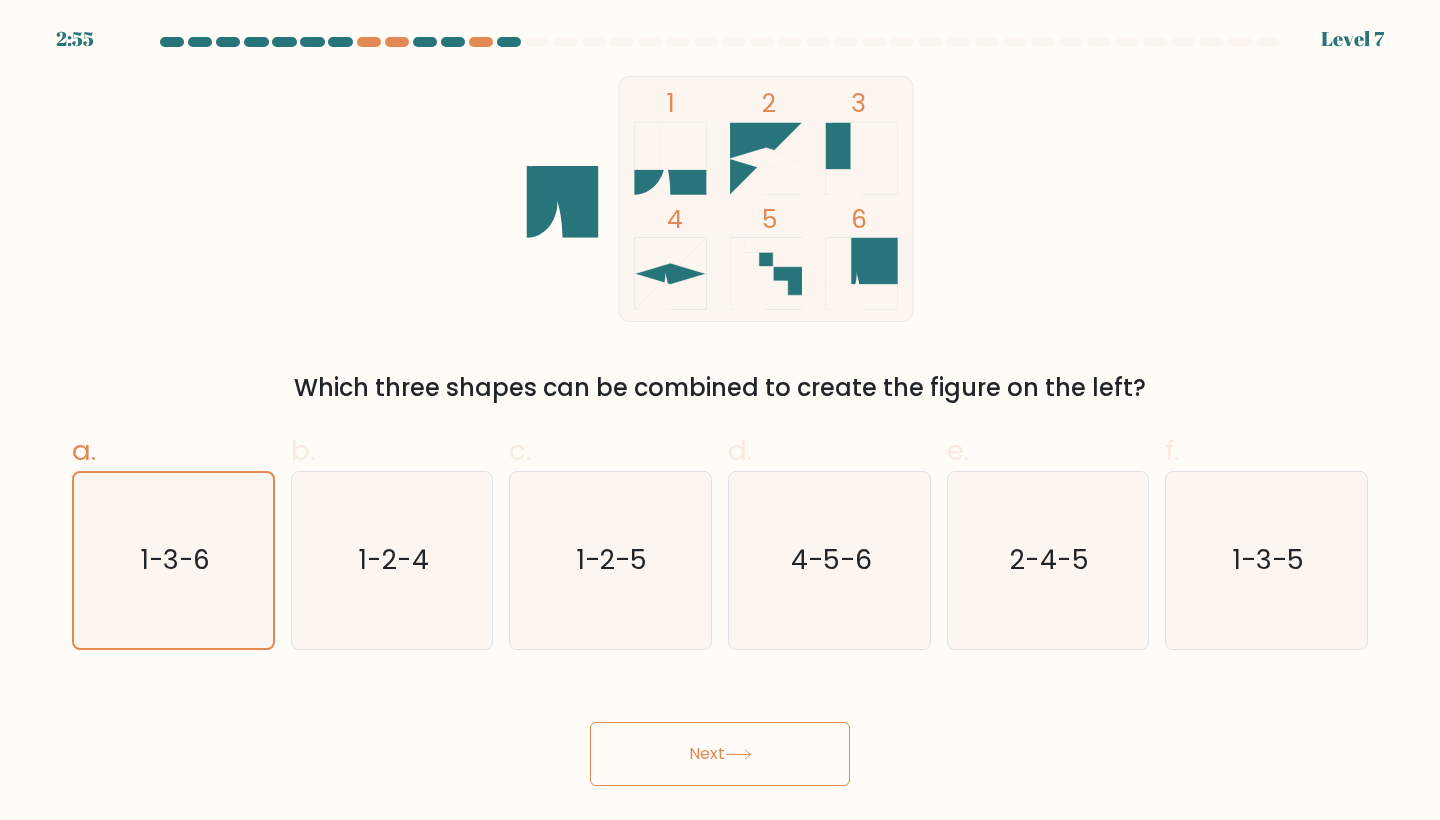 click on "Next" at bounding box center [720, 754] 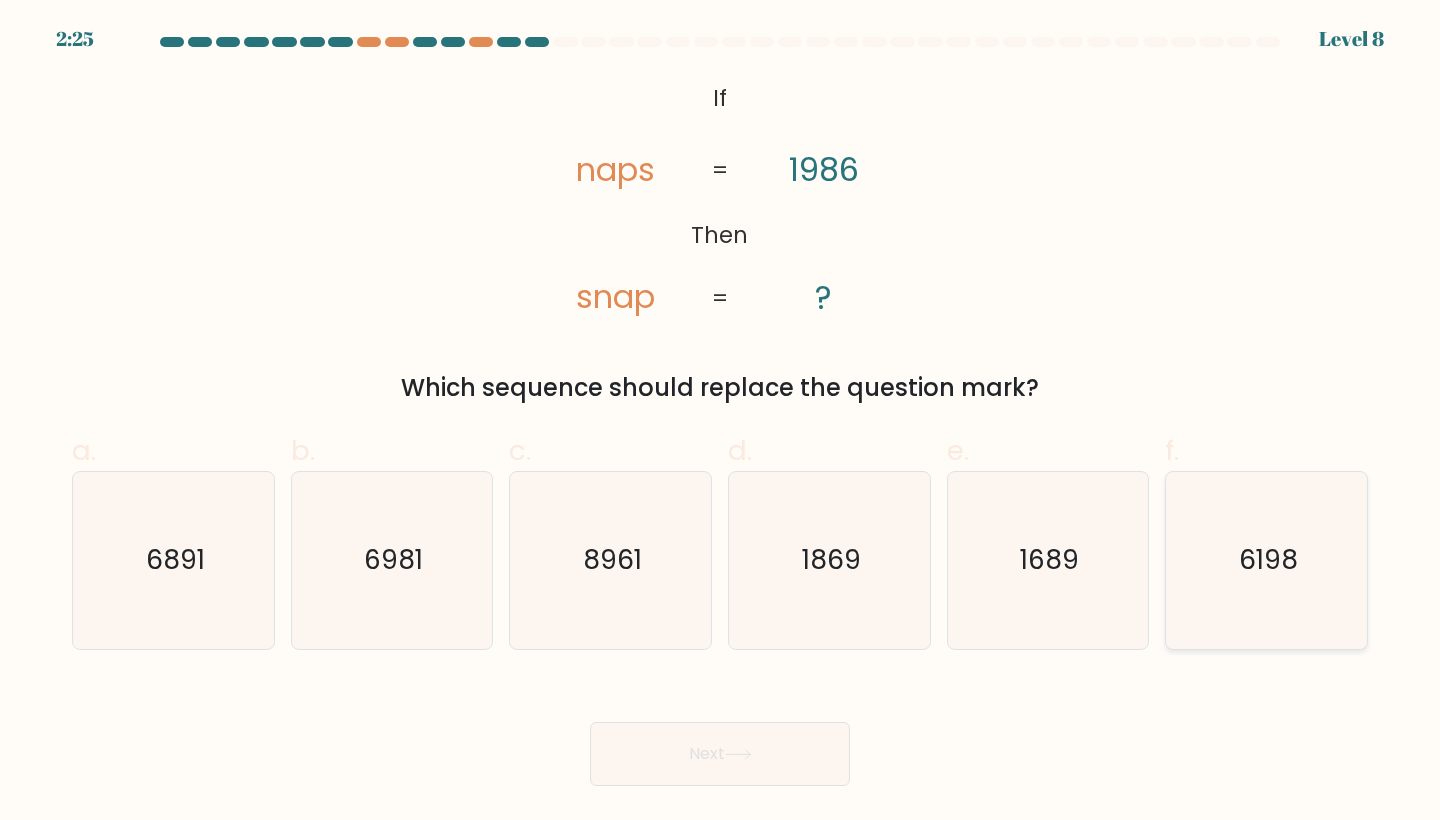 click on "6198" 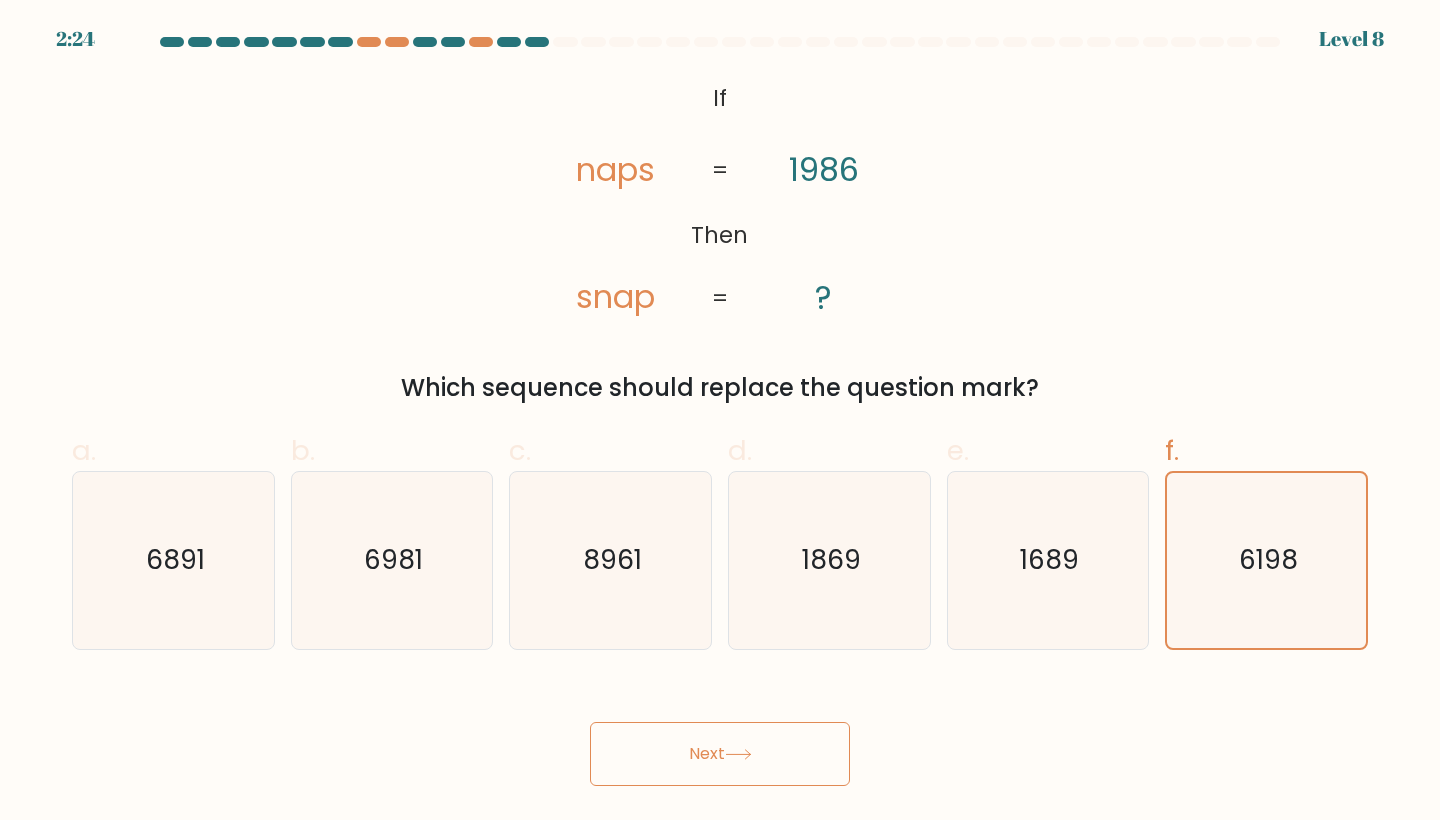 click on "Next" at bounding box center [720, 754] 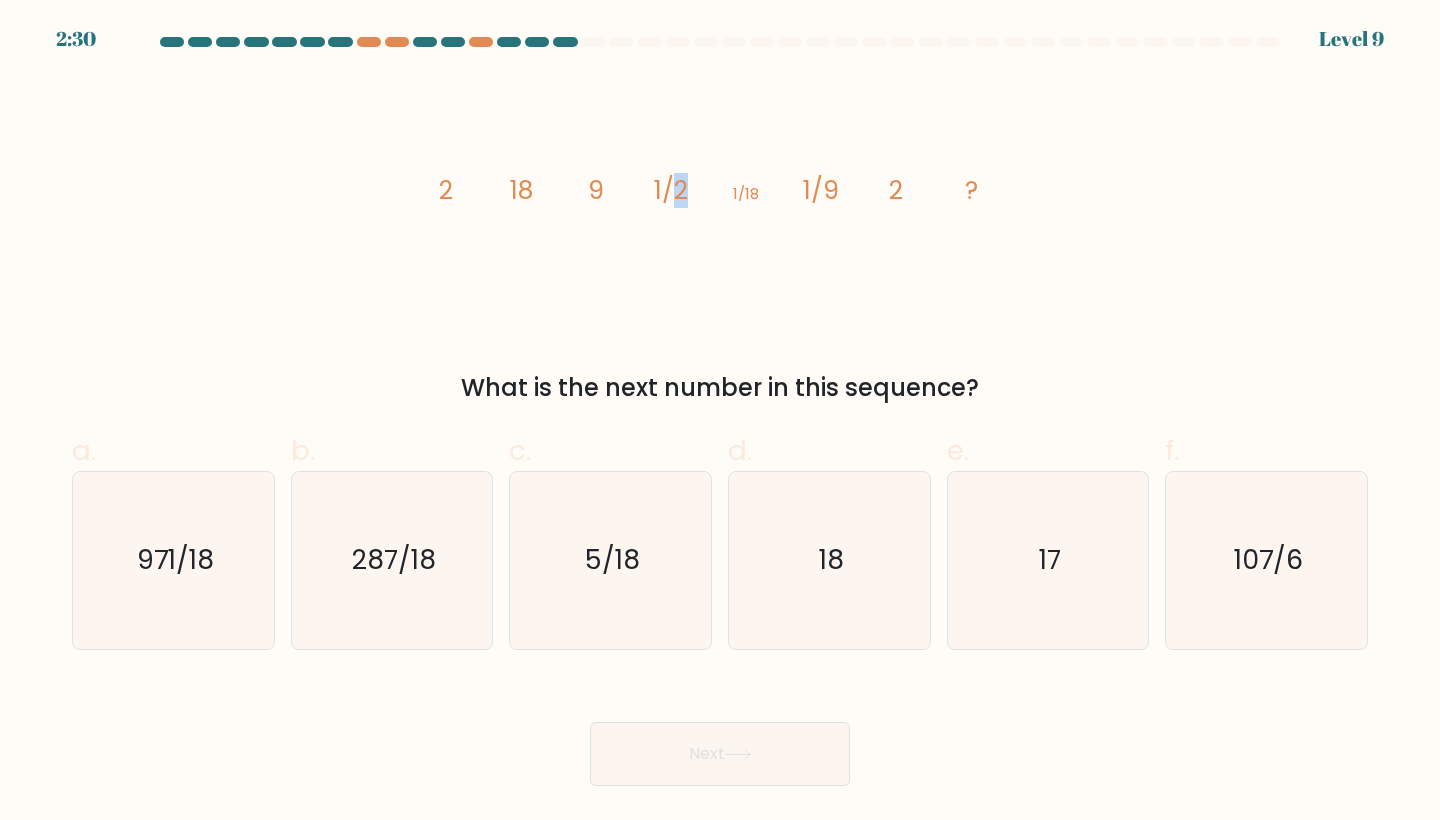 drag, startPoint x: 671, startPoint y: 190, endPoint x: 684, endPoint y: 186, distance: 13.601471 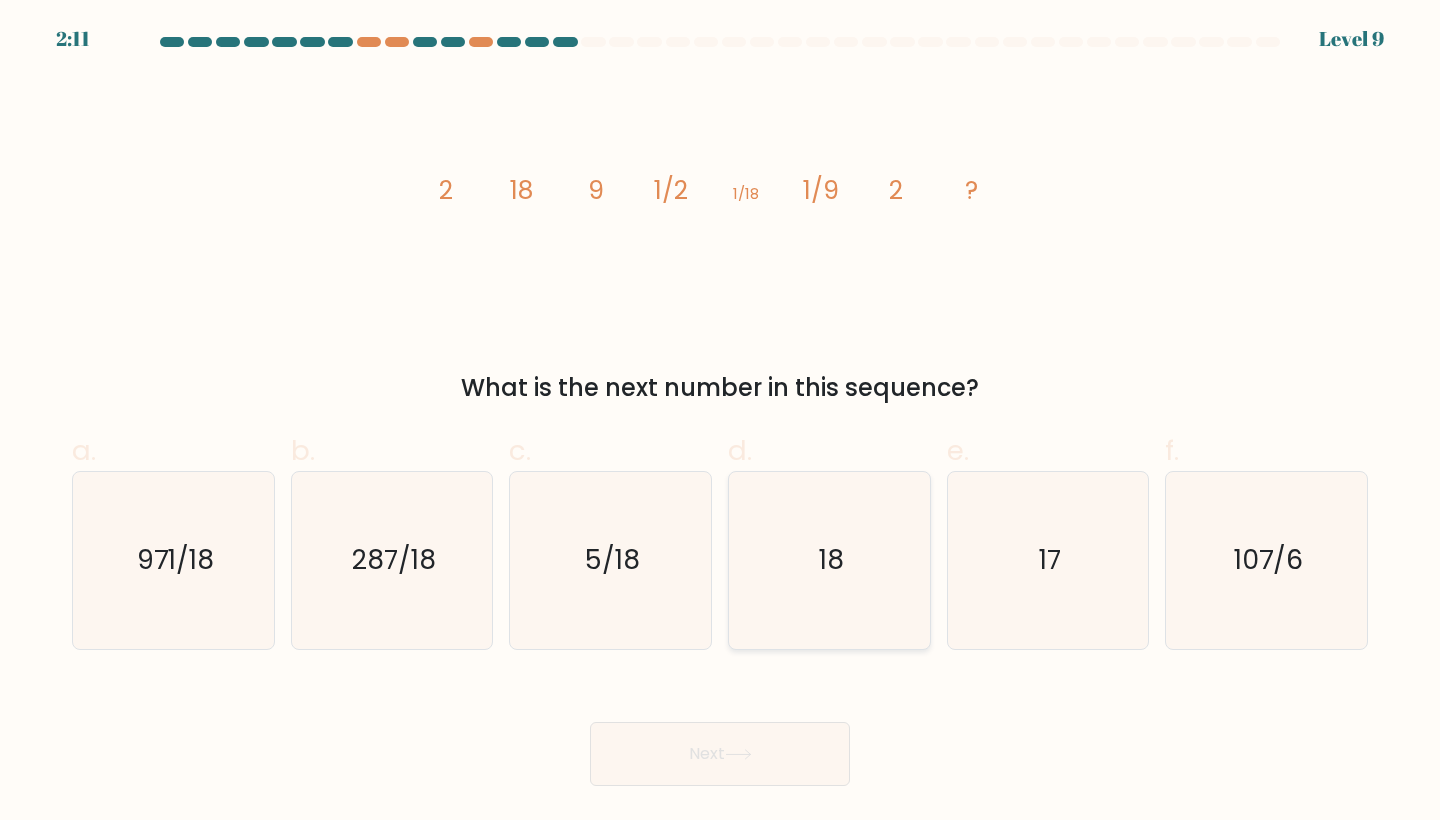 click on "18" 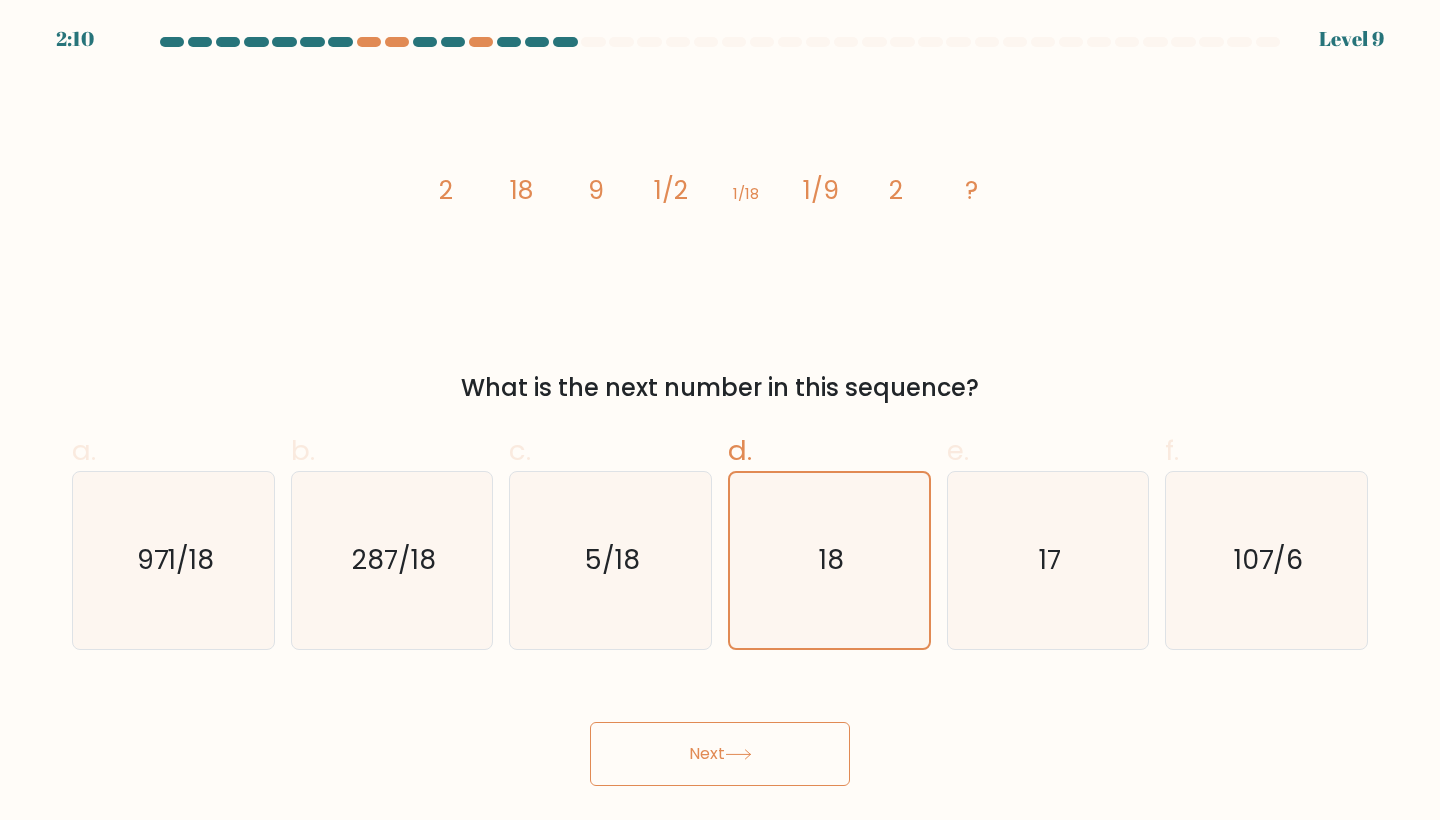 click on "Next" at bounding box center [720, 754] 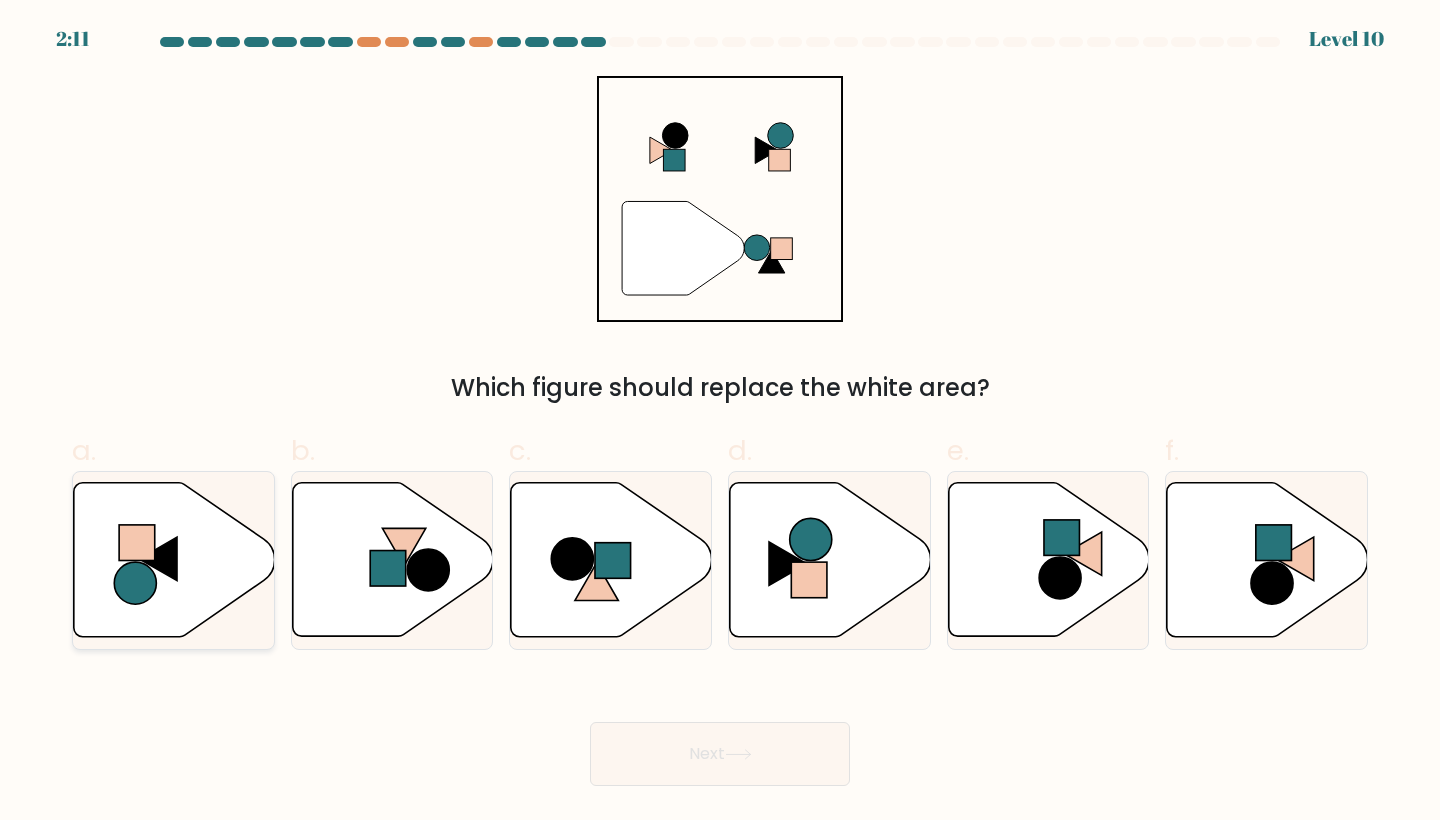 click 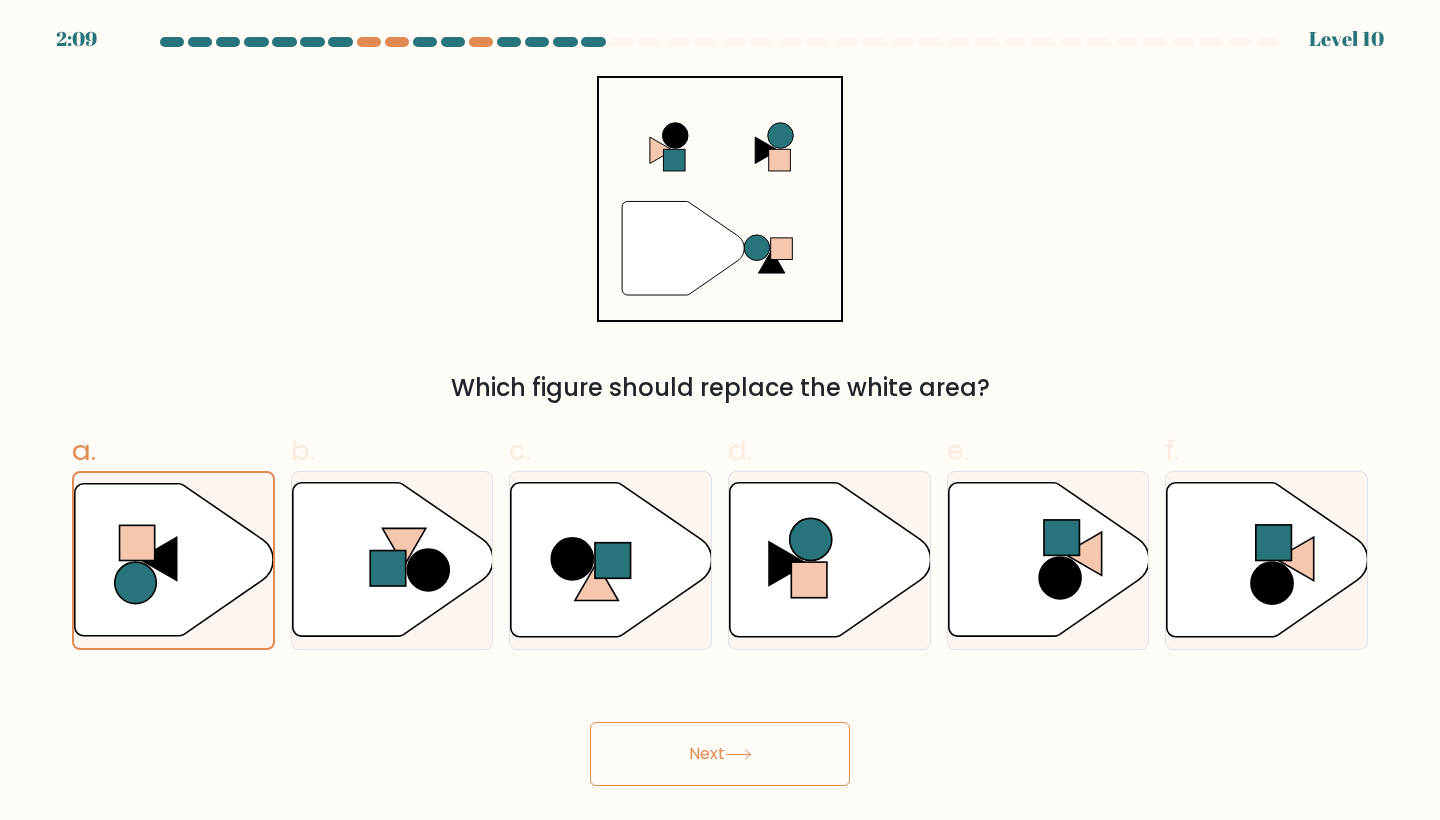 click on "Next" at bounding box center [720, 754] 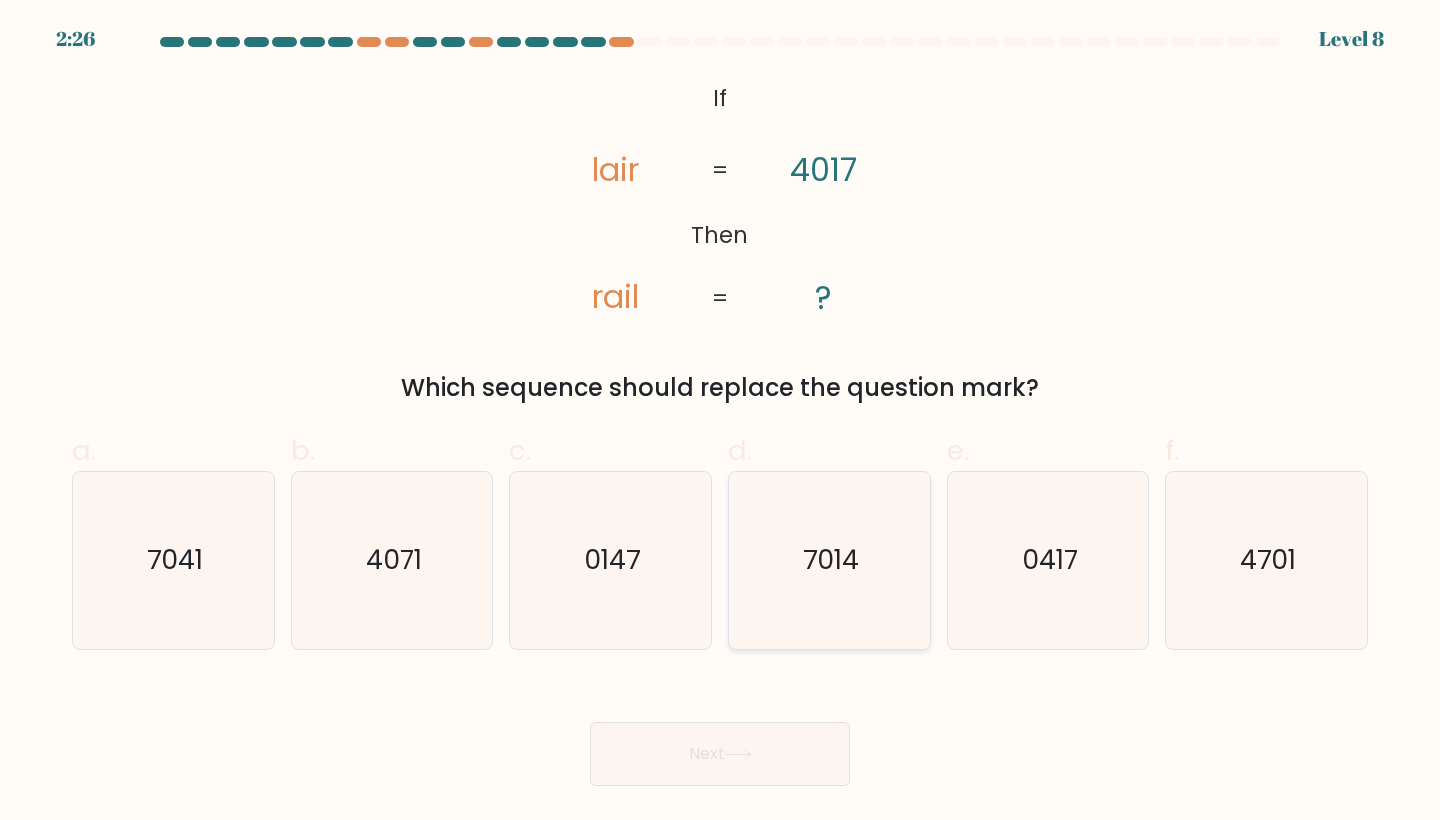 click on "7014" 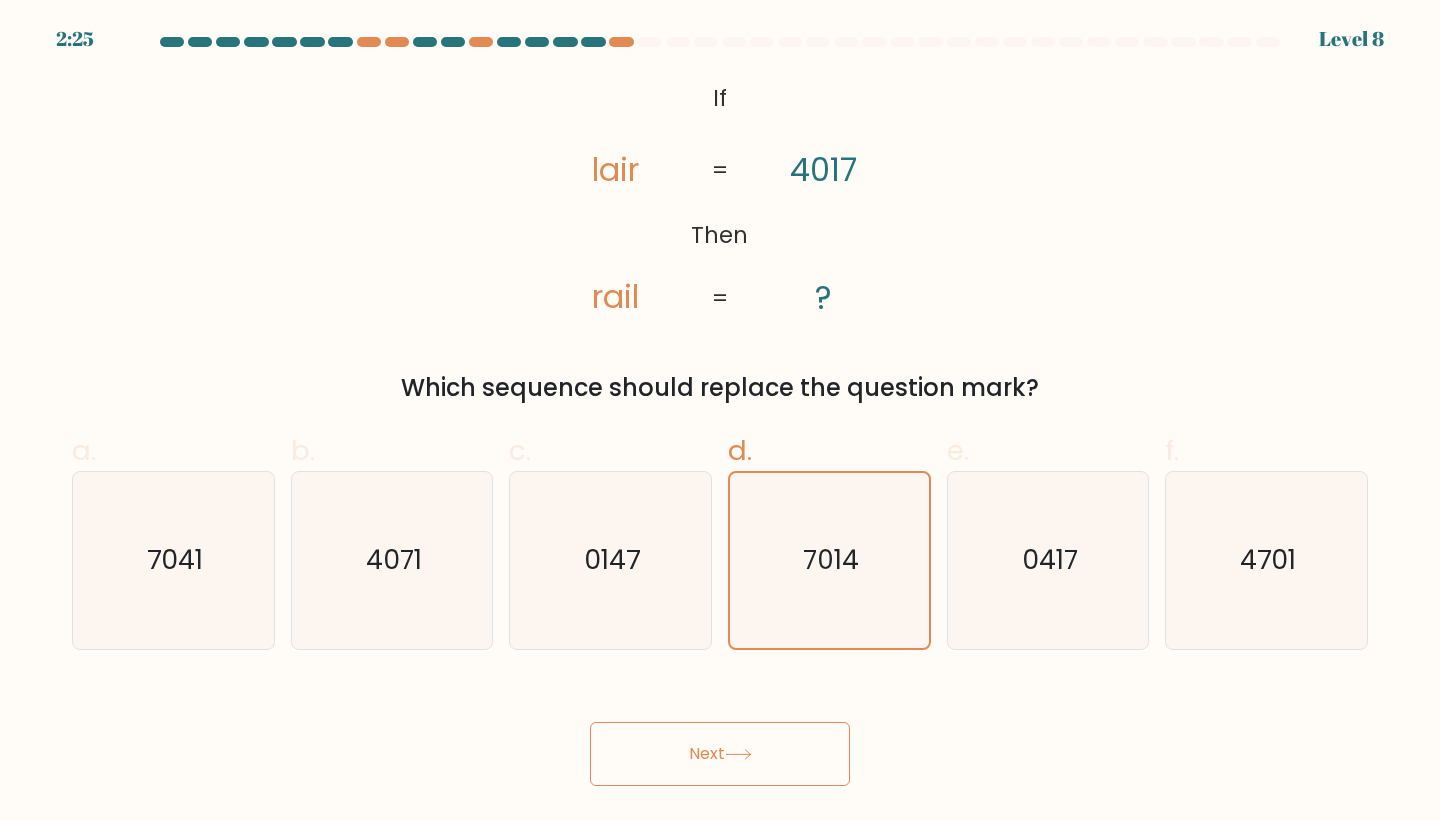 click on "Next" at bounding box center (720, 754) 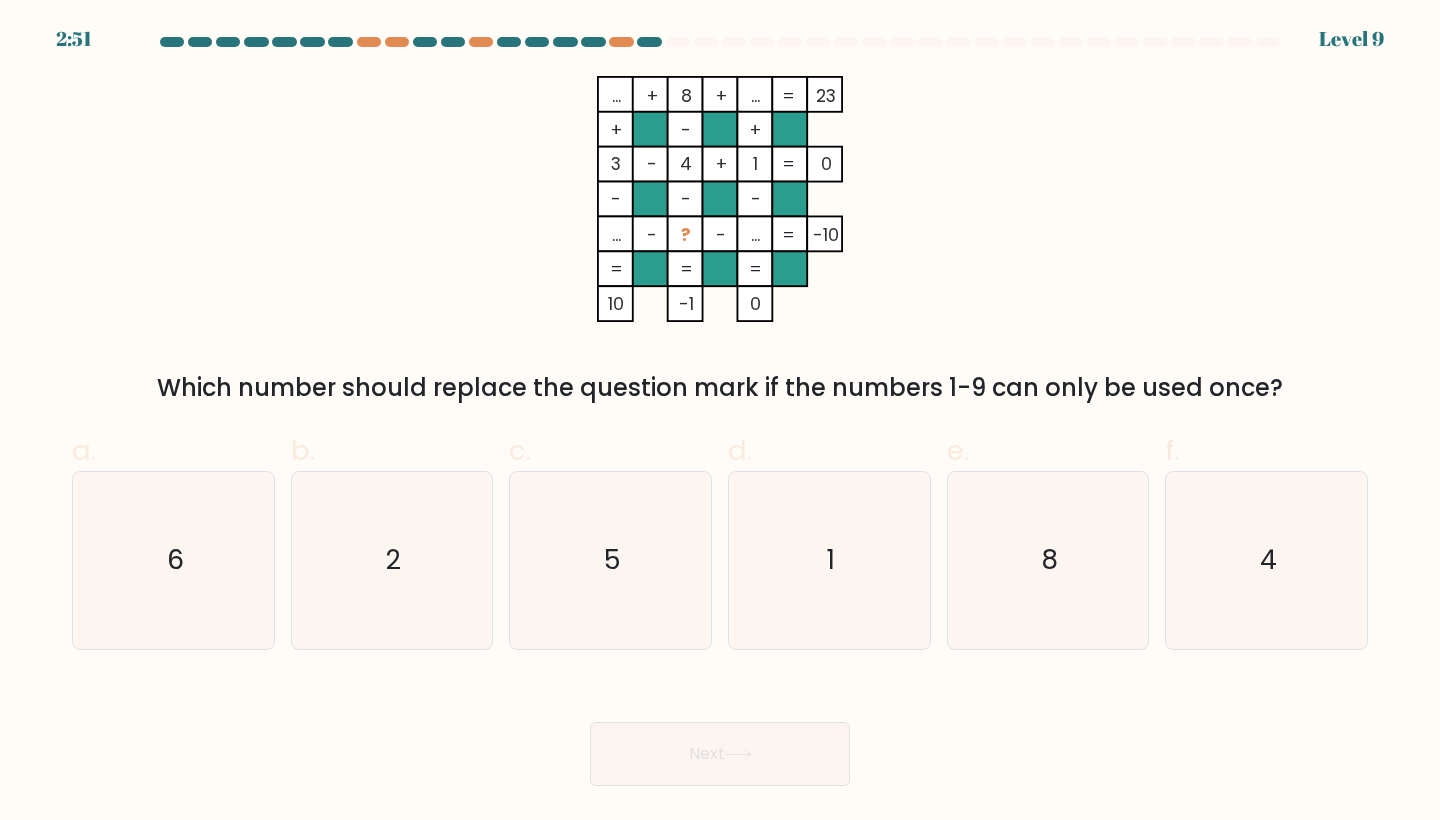click on "...    +    8    +    ...    23    +    -    +    3    -    4    +    1    0    -    -    -    ...    -    ?    -    ...    =   -10    =   =   =   =   10    -1    0    =
Which number should replace the question mark if the numbers 1-9 can only be used once?" at bounding box center (720, 241) 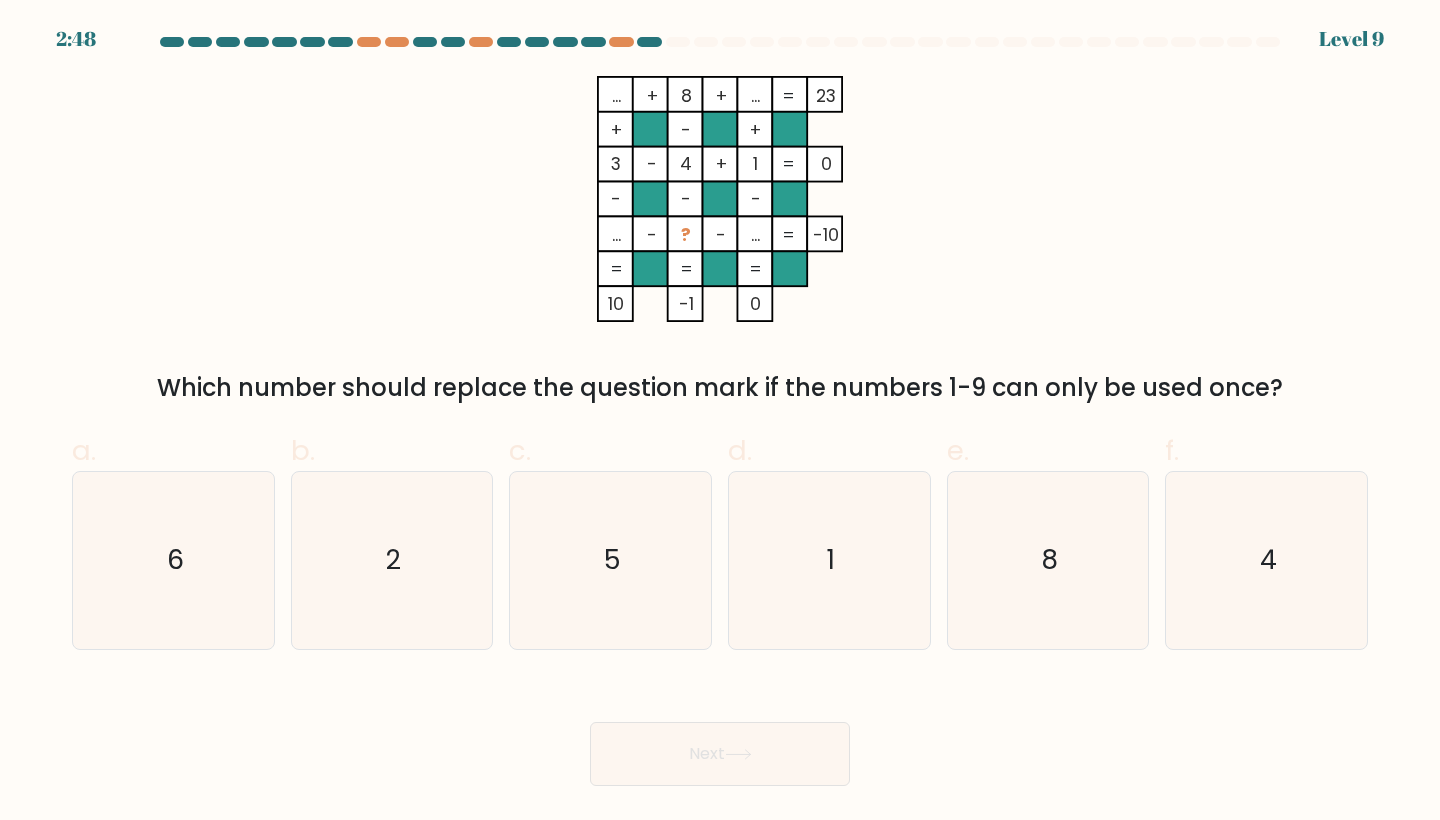 click at bounding box center (720, 46) 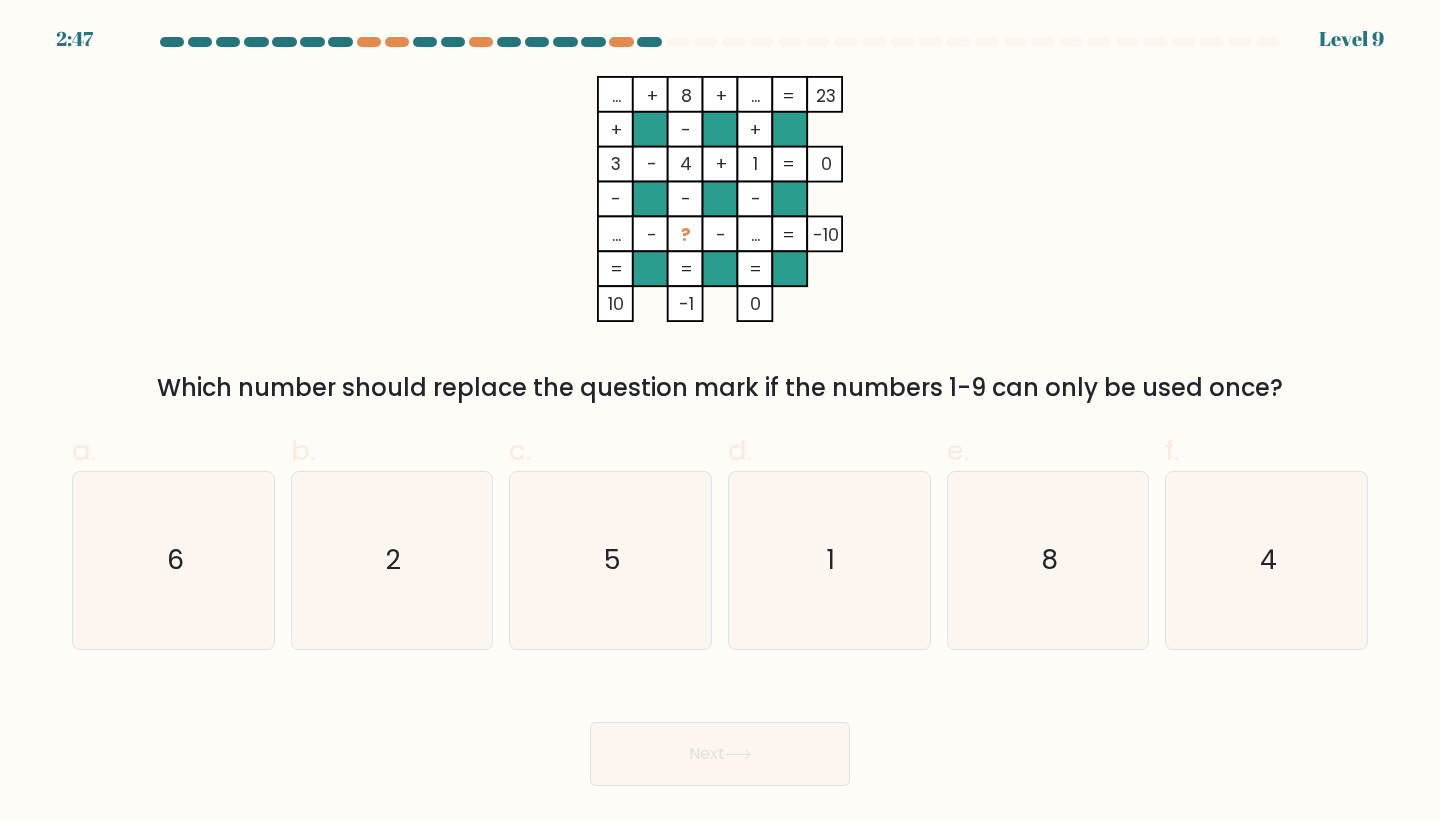 click on "[TIME]
Level 9" at bounding box center (720, 27) 